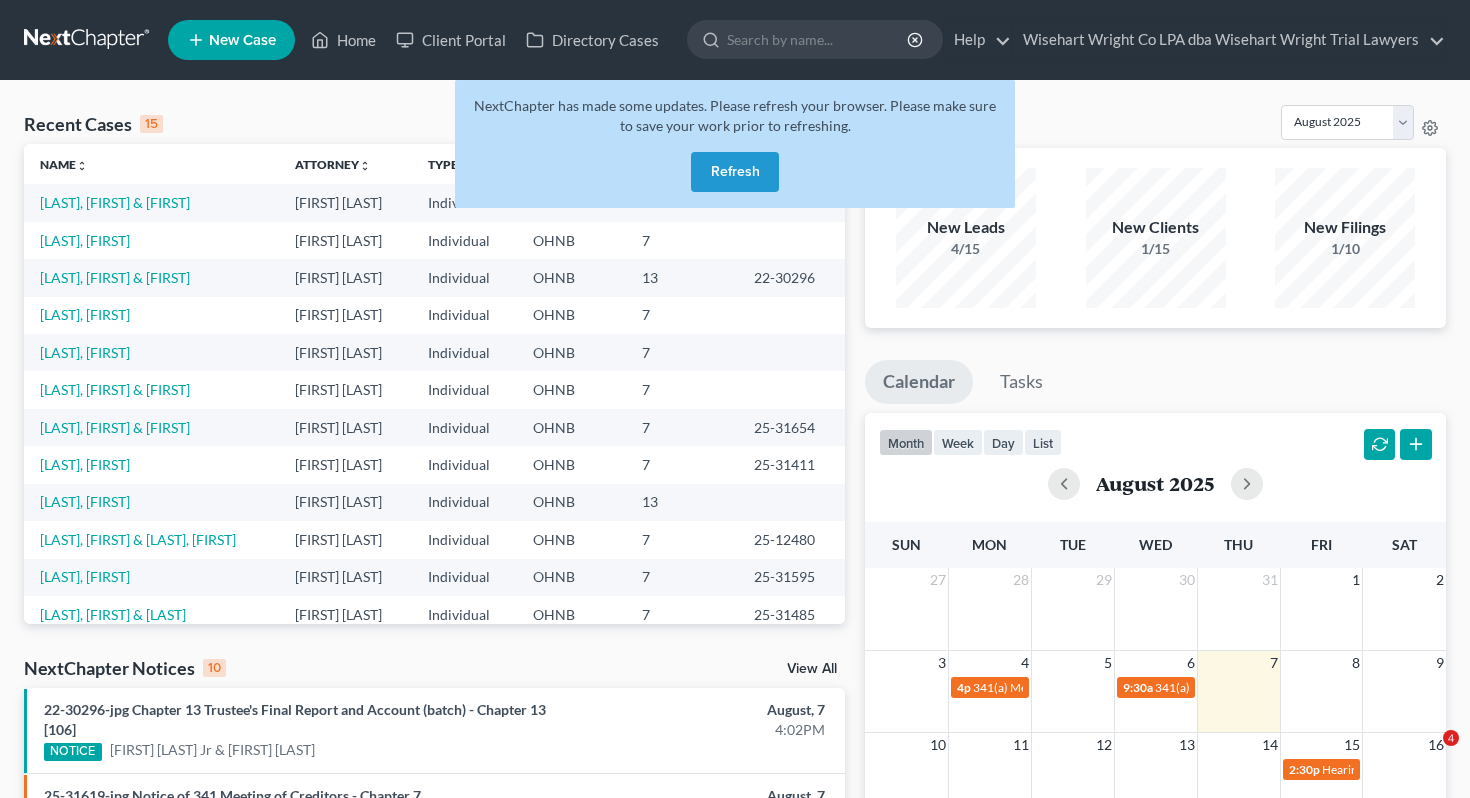 scroll, scrollTop: 0, scrollLeft: 0, axis: both 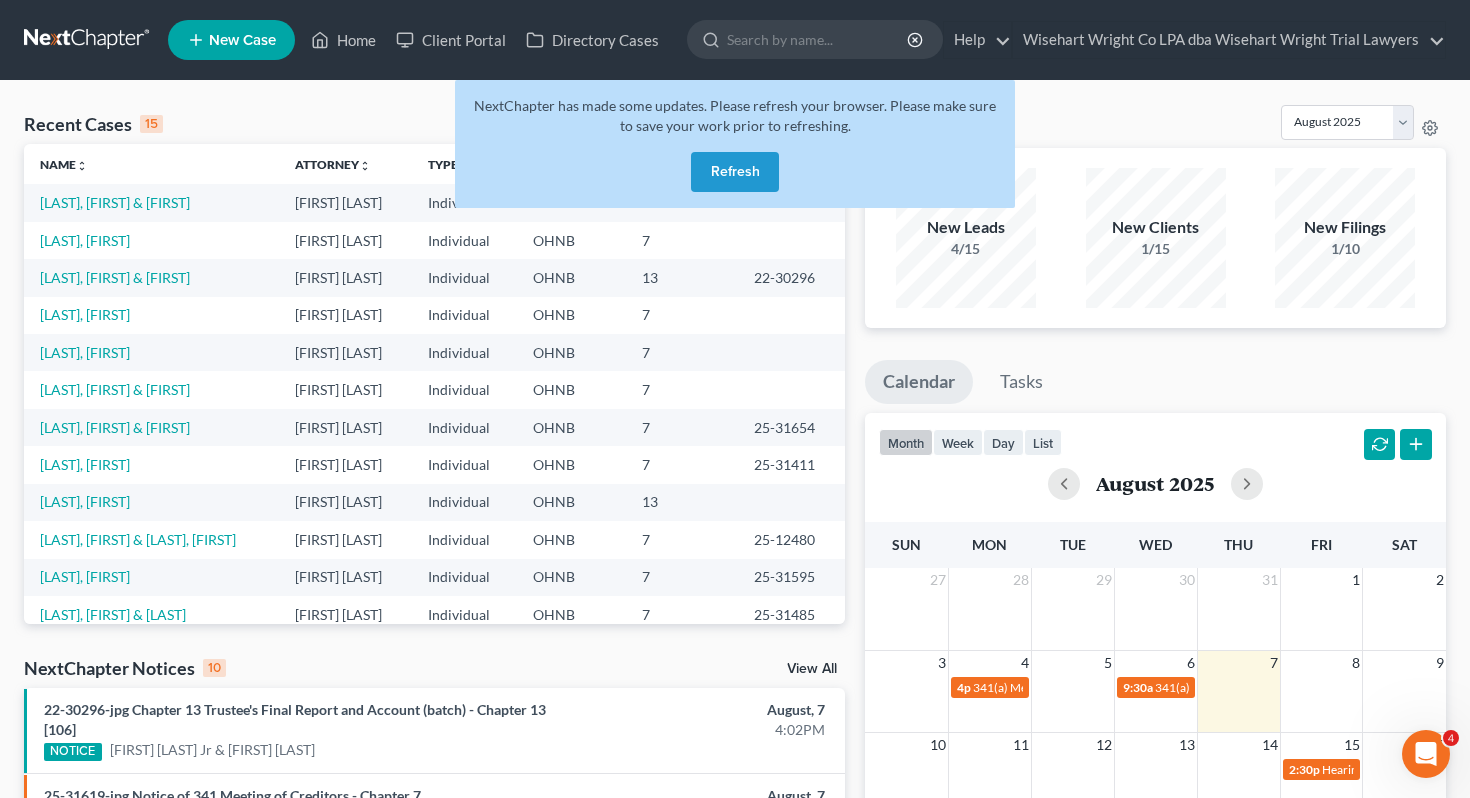 click on "Refresh" at bounding box center (735, 172) 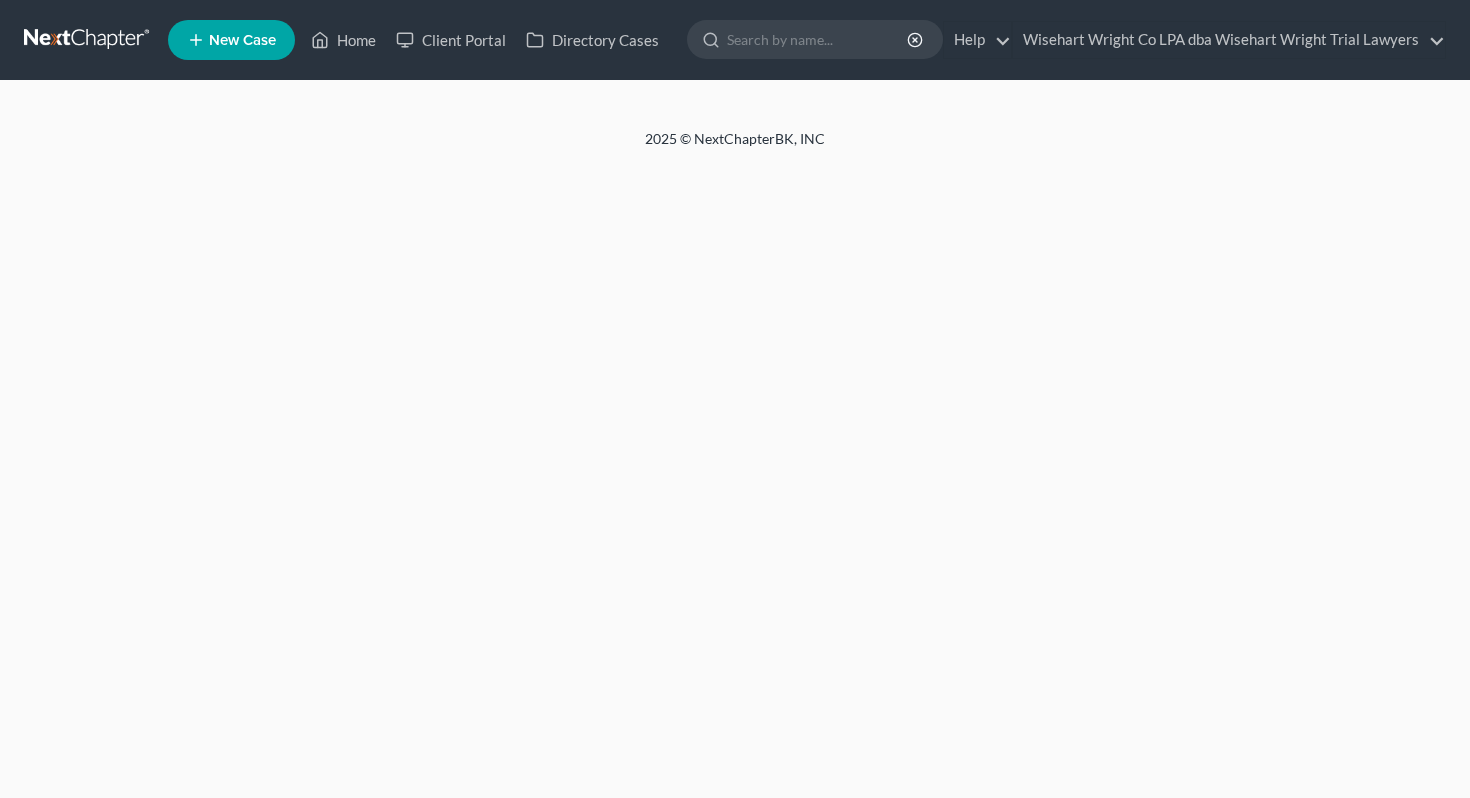 scroll, scrollTop: 0, scrollLeft: 0, axis: both 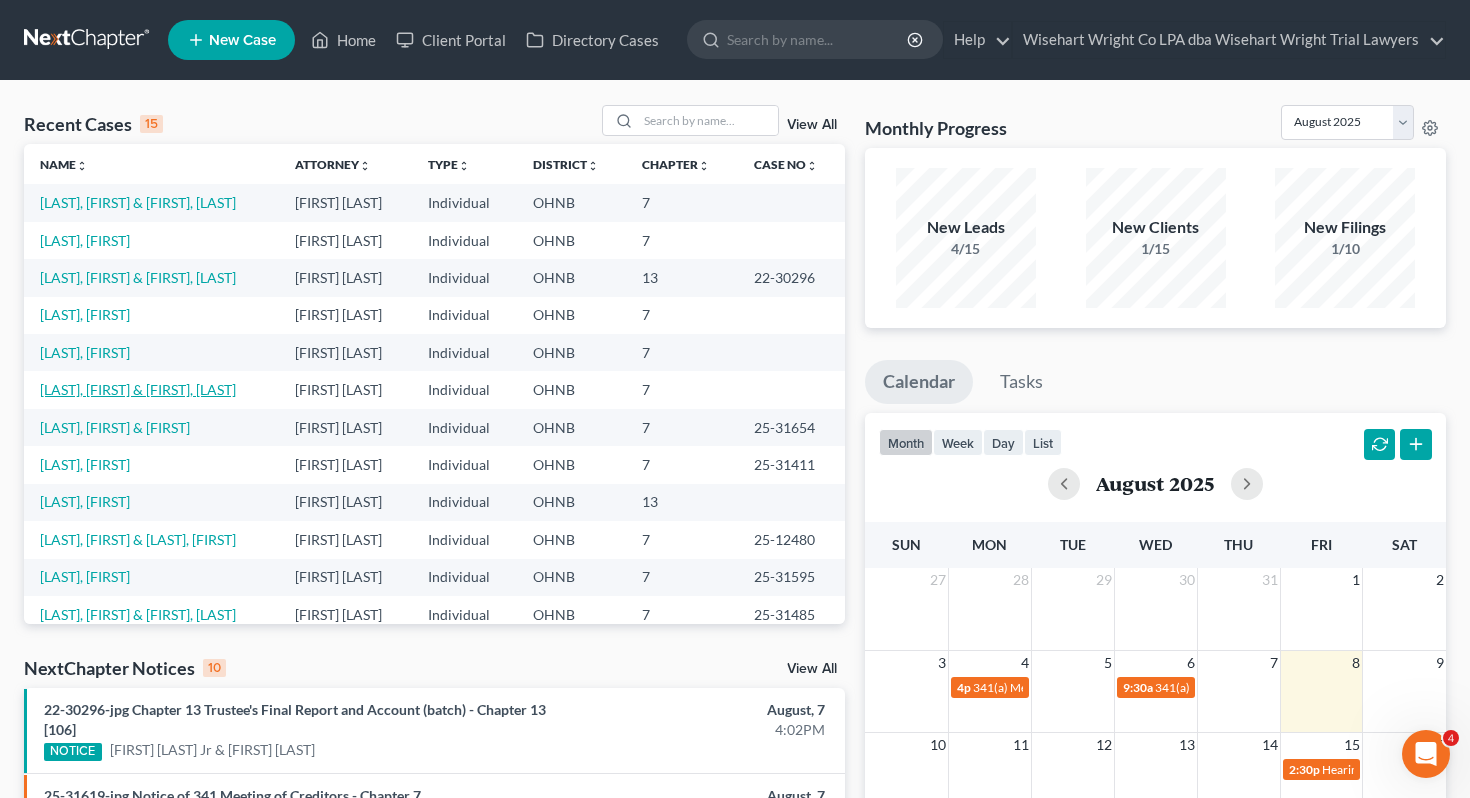 click on "[LAST], [FIRST] & [FIRST], [LAST]" at bounding box center (138, 389) 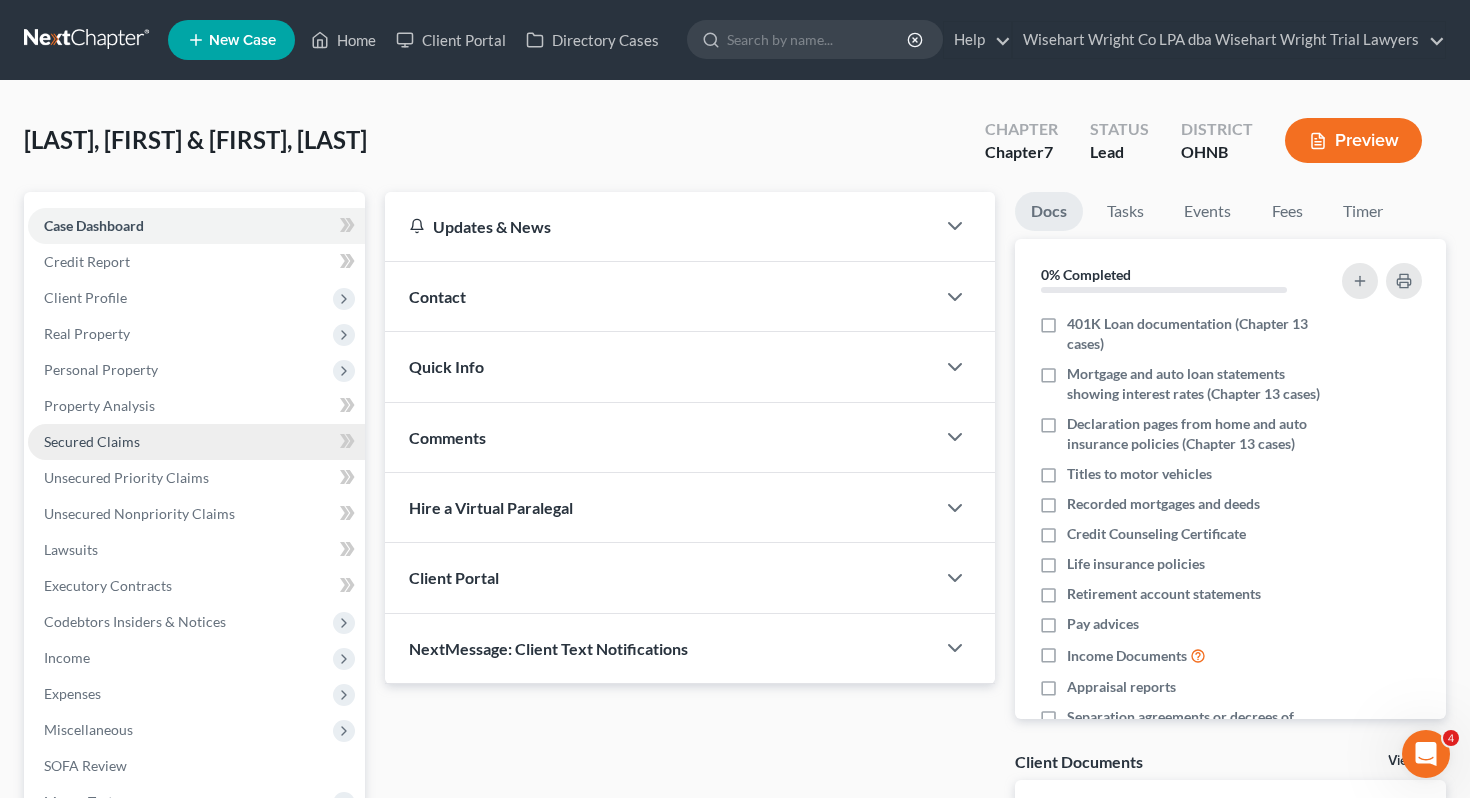 click on "Secured Claims" at bounding box center (92, 441) 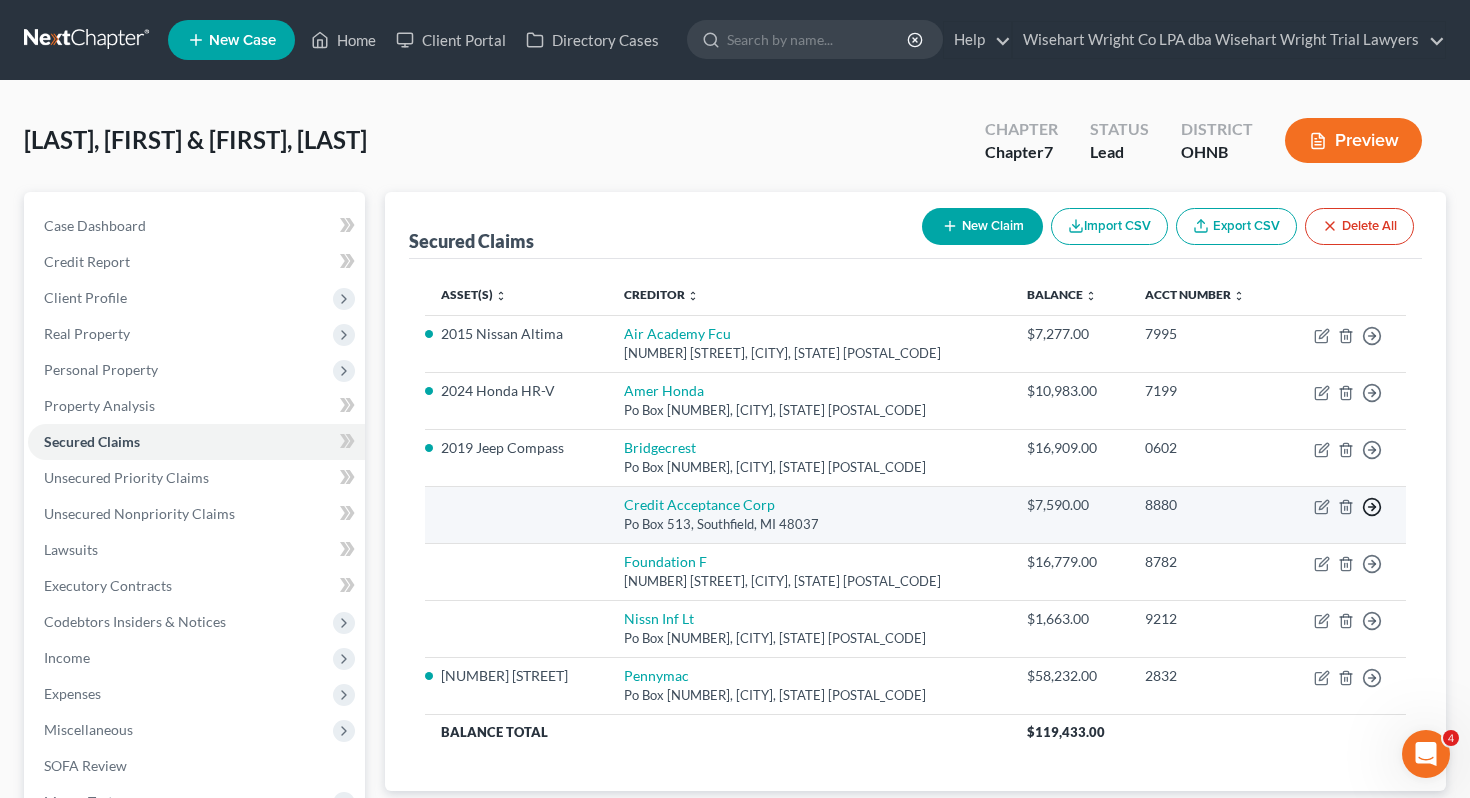 click 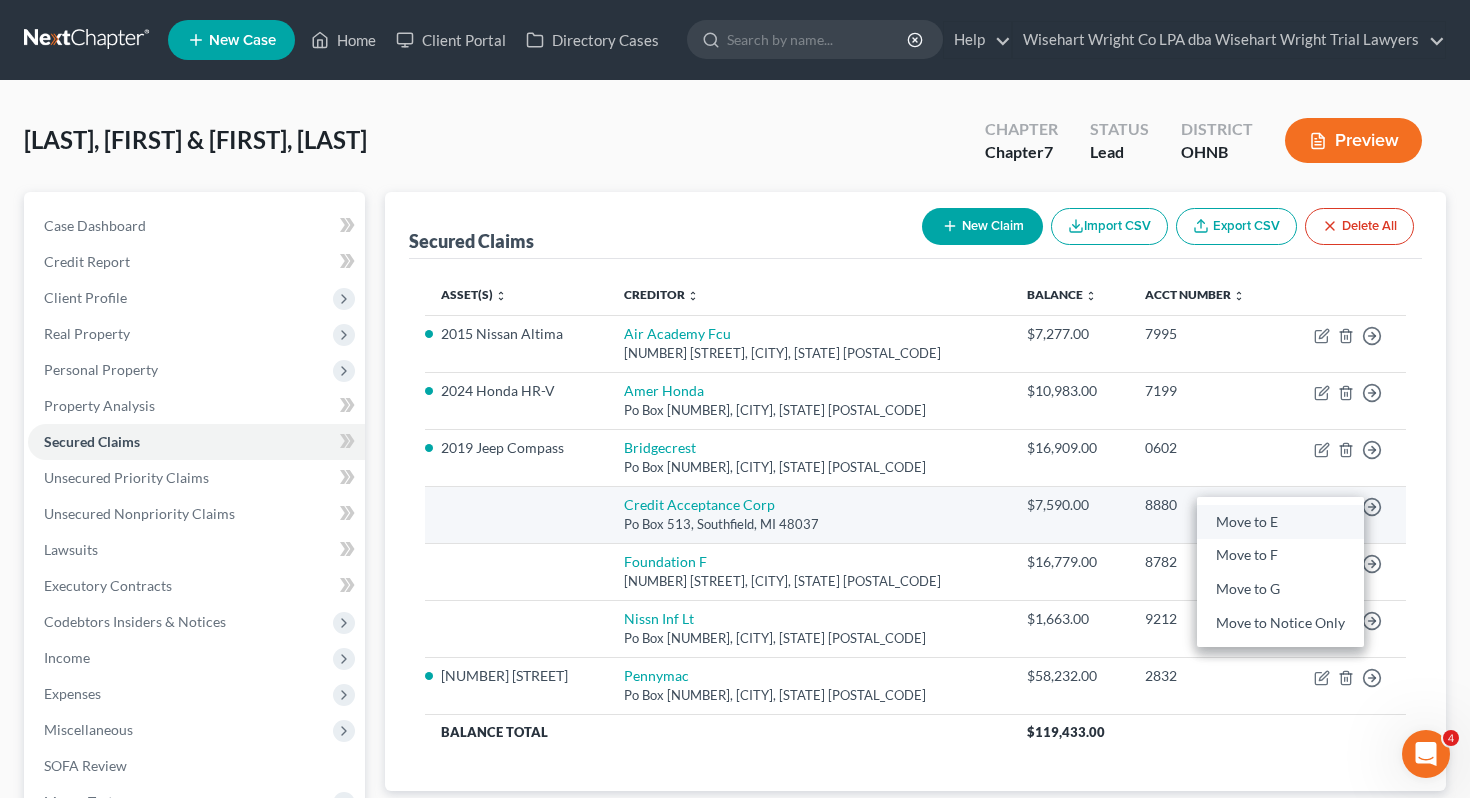 click on "Move to E" at bounding box center [1280, 522] 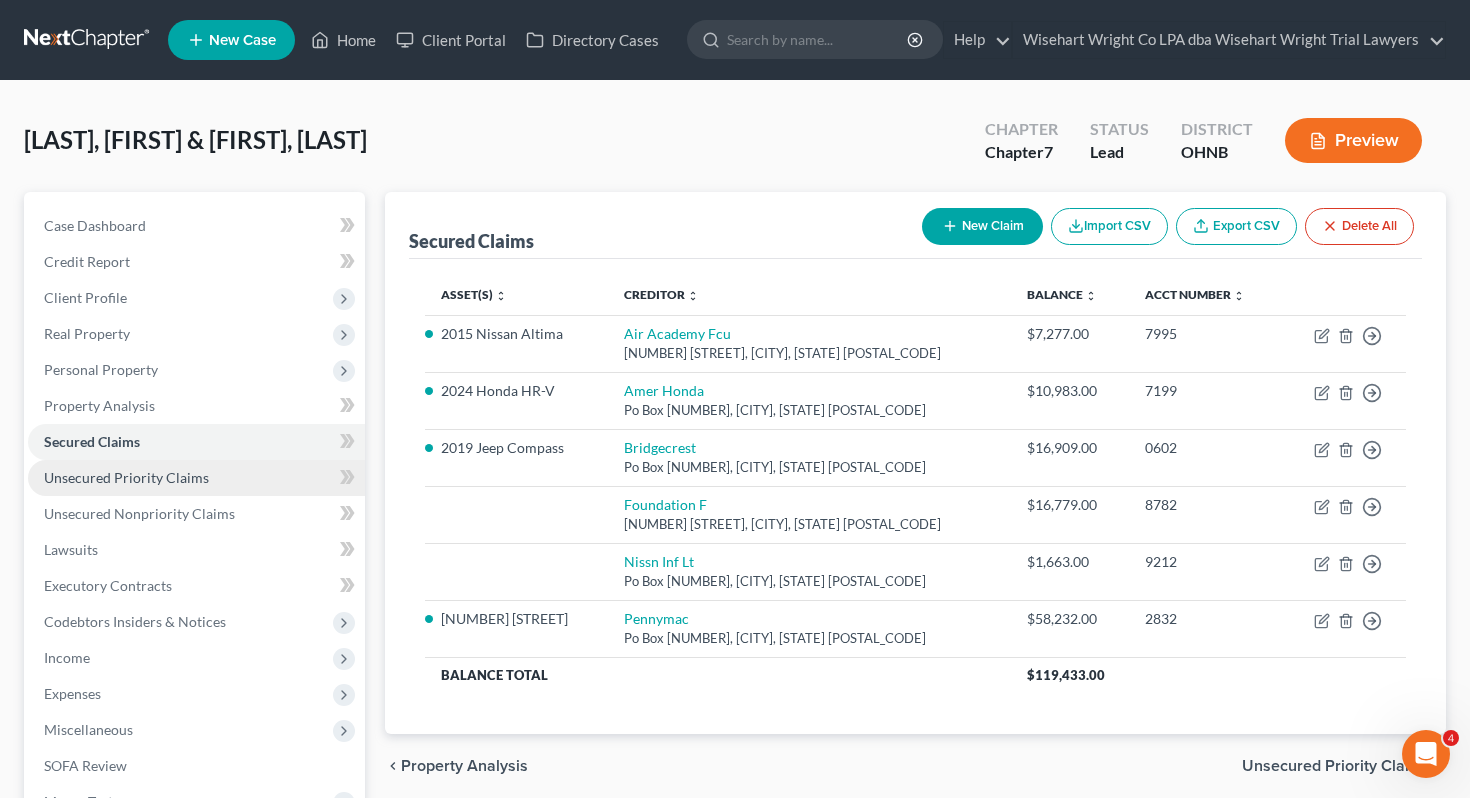 click on "Unsecured Priority Claims" at bounding box center (196, 478) 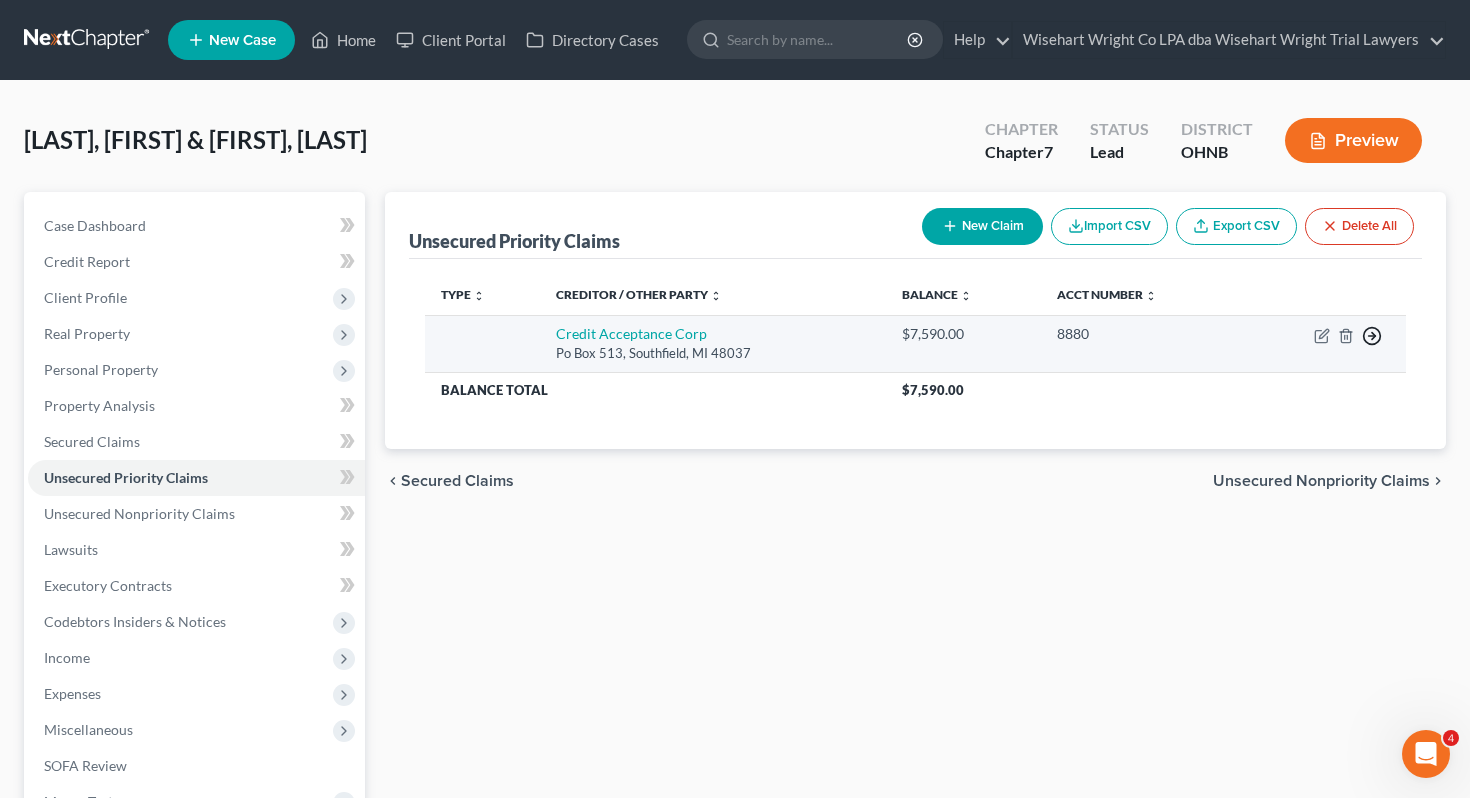 click 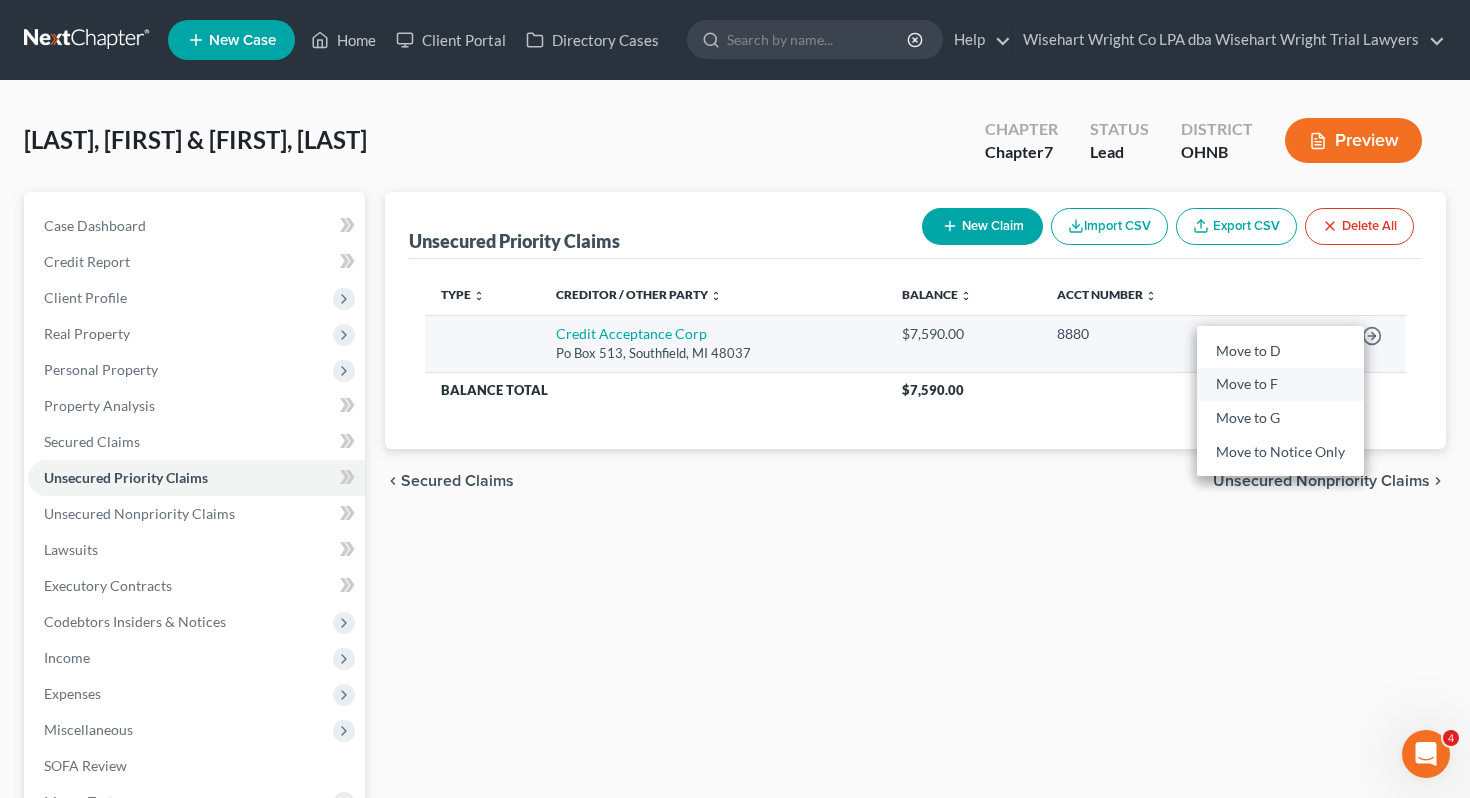 click on "Move to F" at bounding box center (1280, 385) 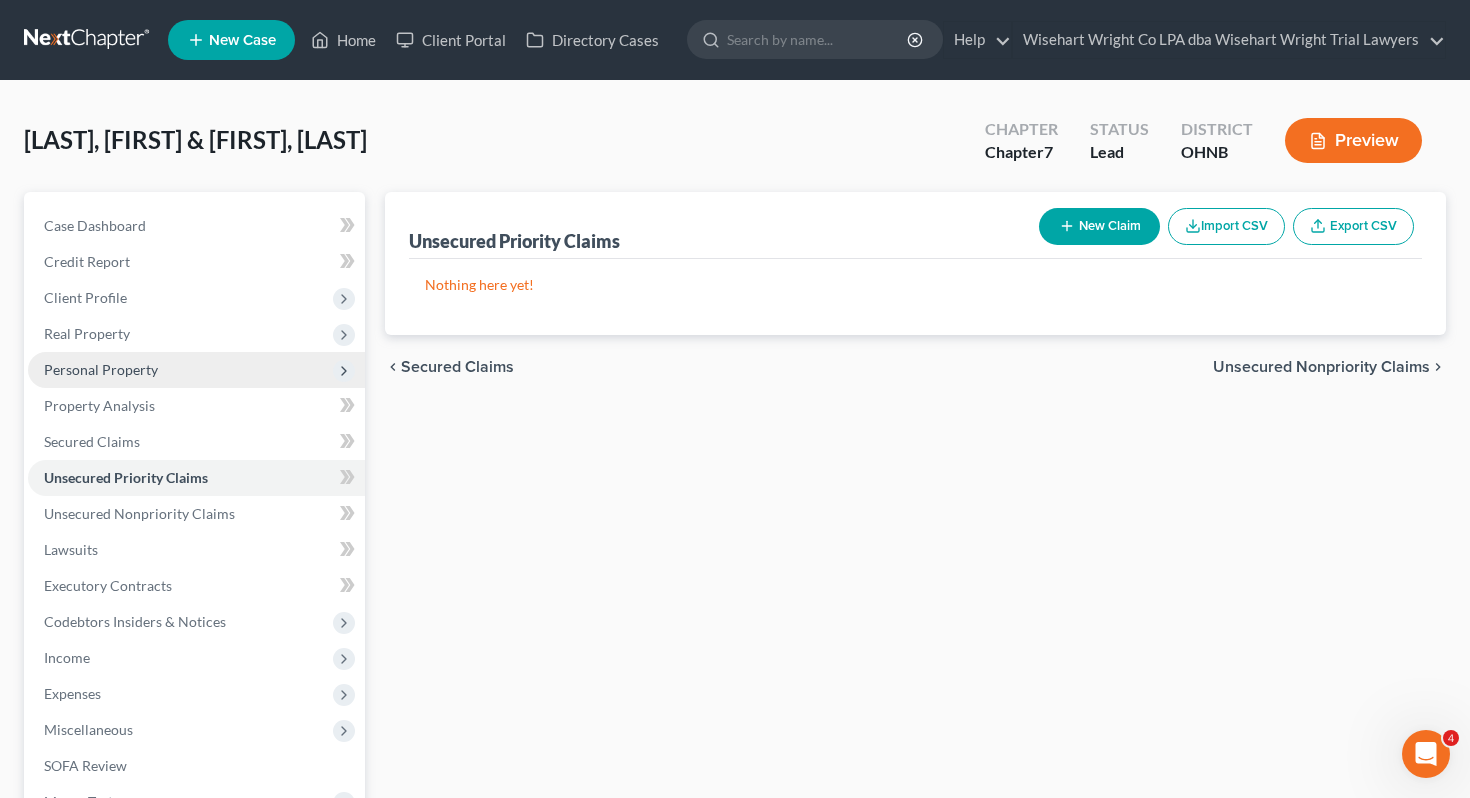 click on "Personal Property" at bounding box center [101, 369] 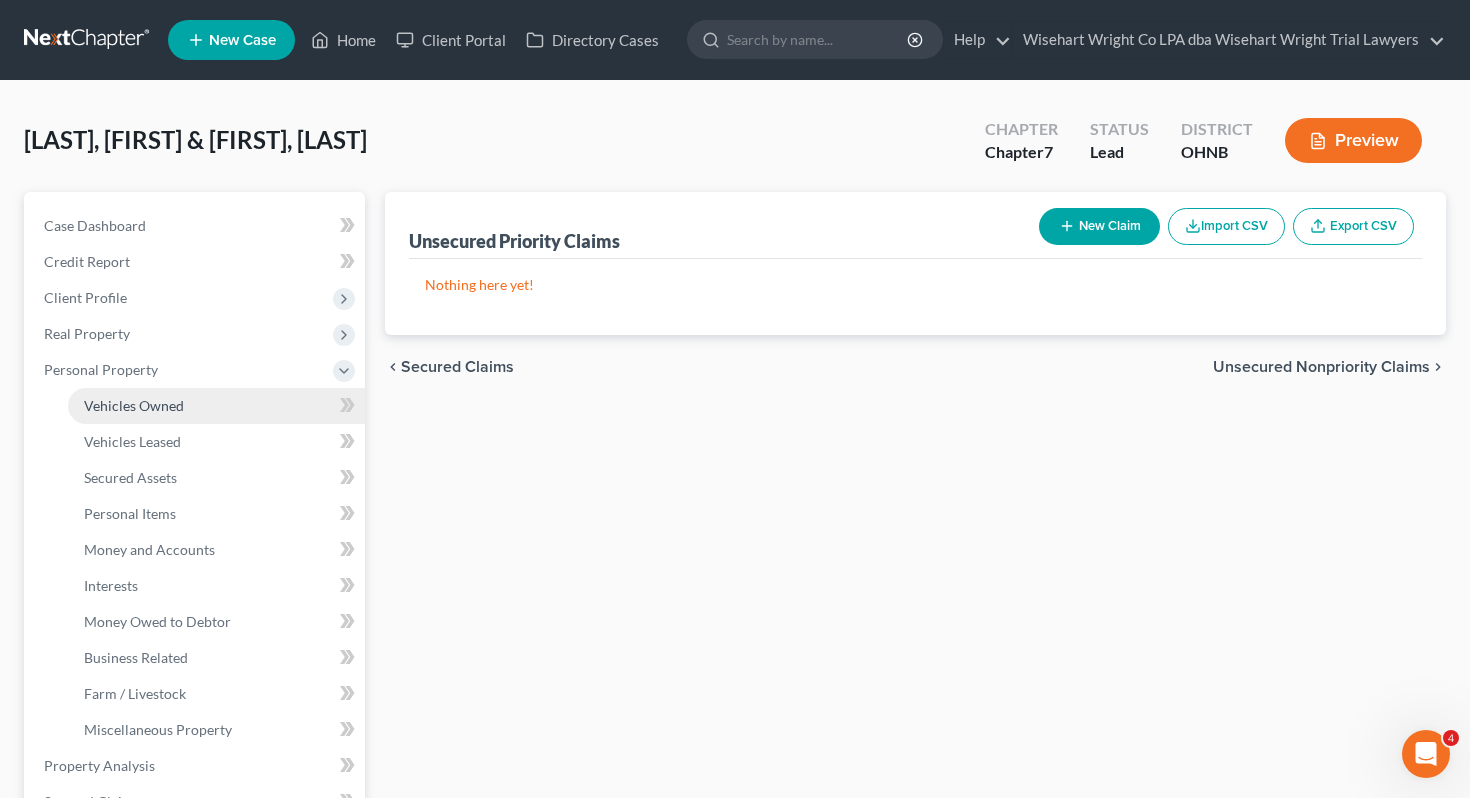 click on "Vehicles Owned" at bounding box center [216, 406] 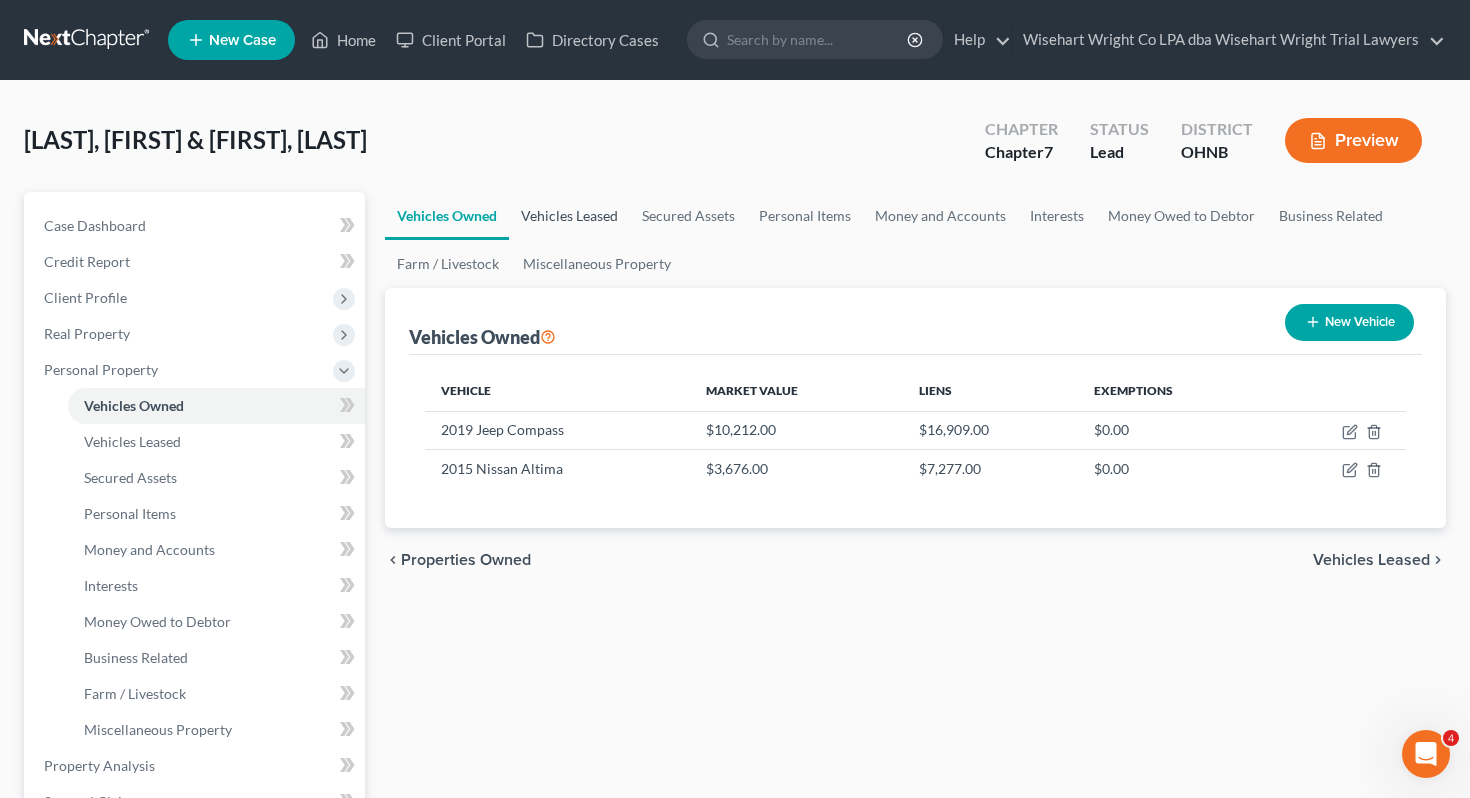 click on "Vehicles Leased" at bounding box center [569, 216] 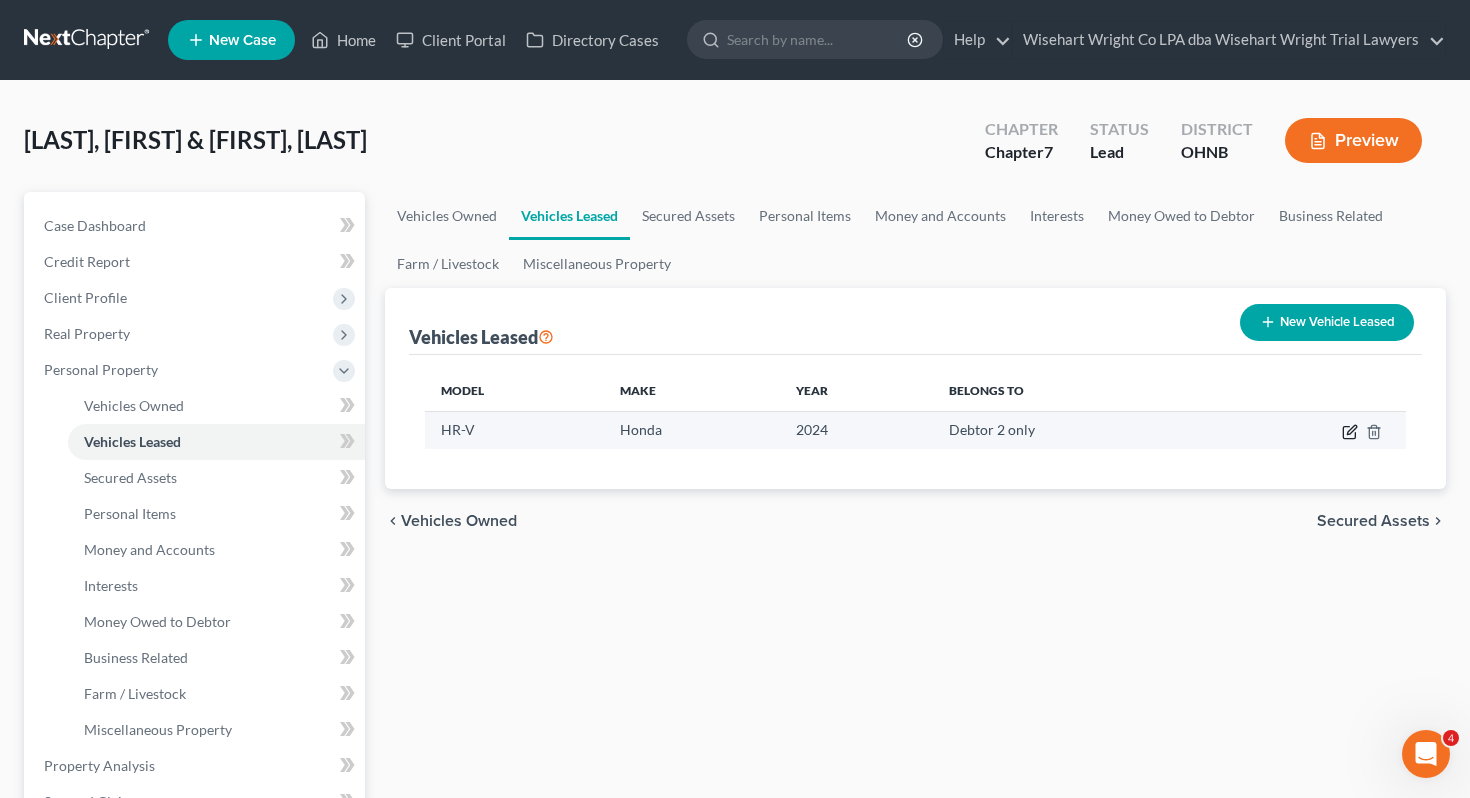 click 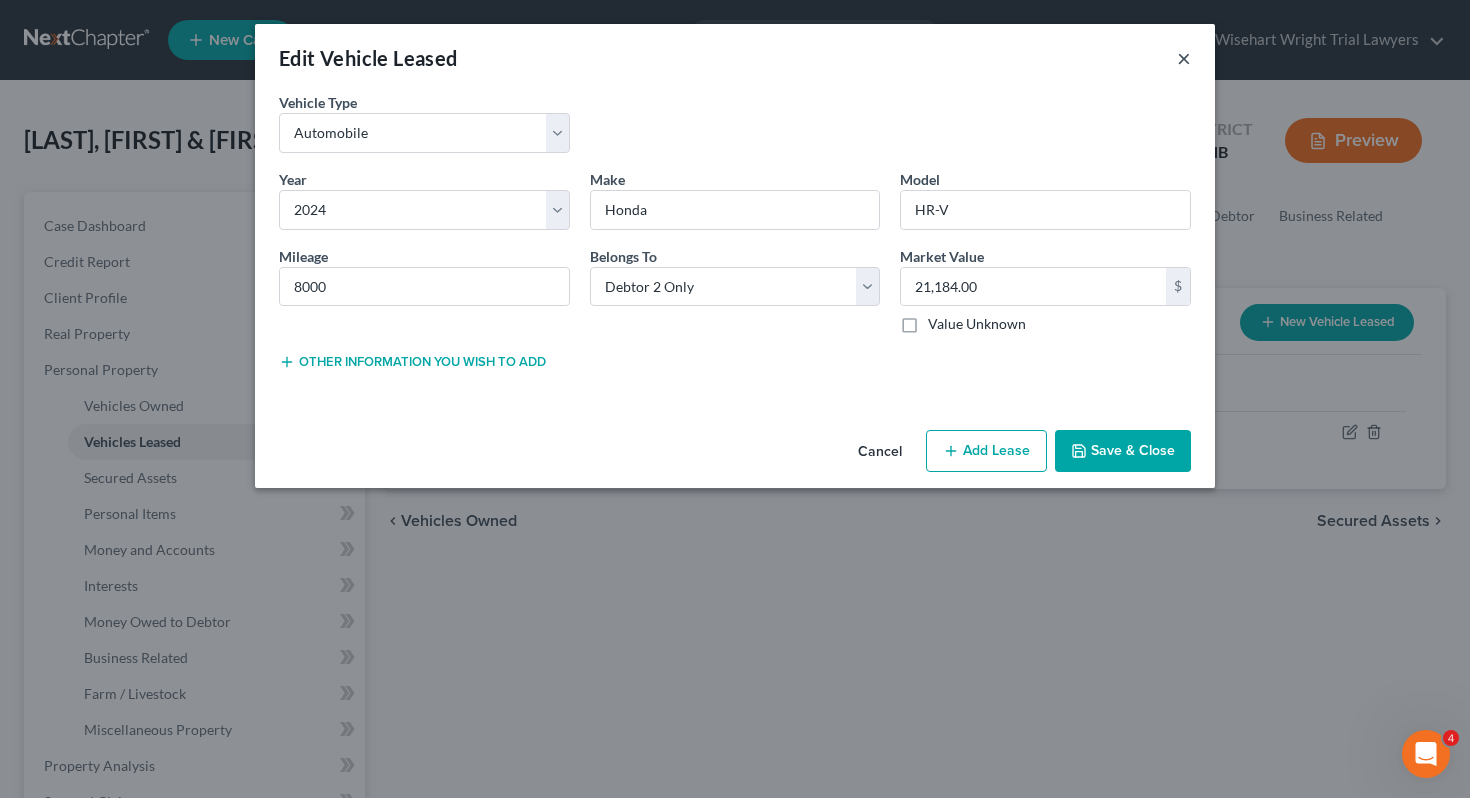 click on "×" at bounding box center [1184, 58] 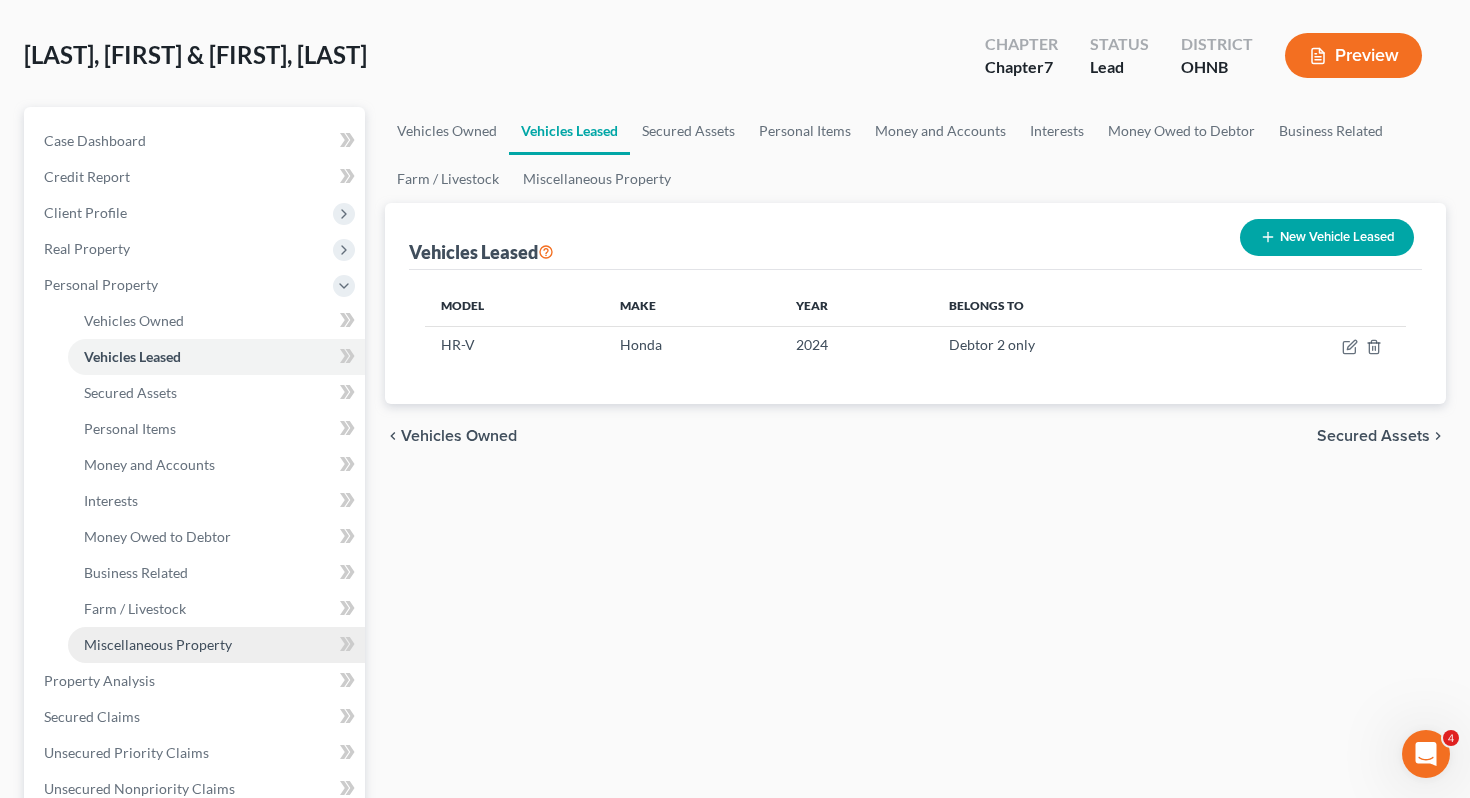 scroll, scrollTop: 88, scrollLeft: 0, axis: vertical 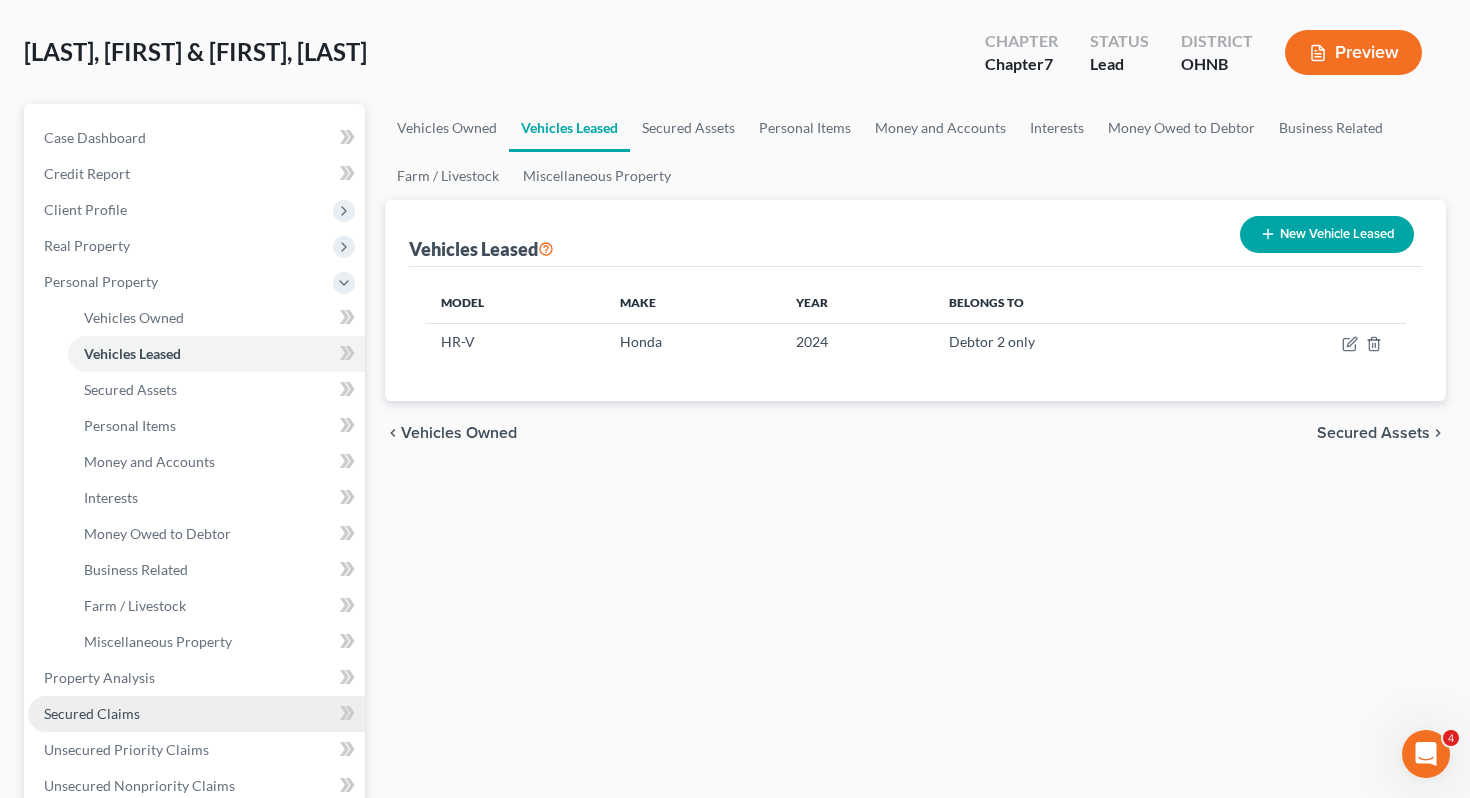 click on "Secured Claims" at bounding box center [196, 714] 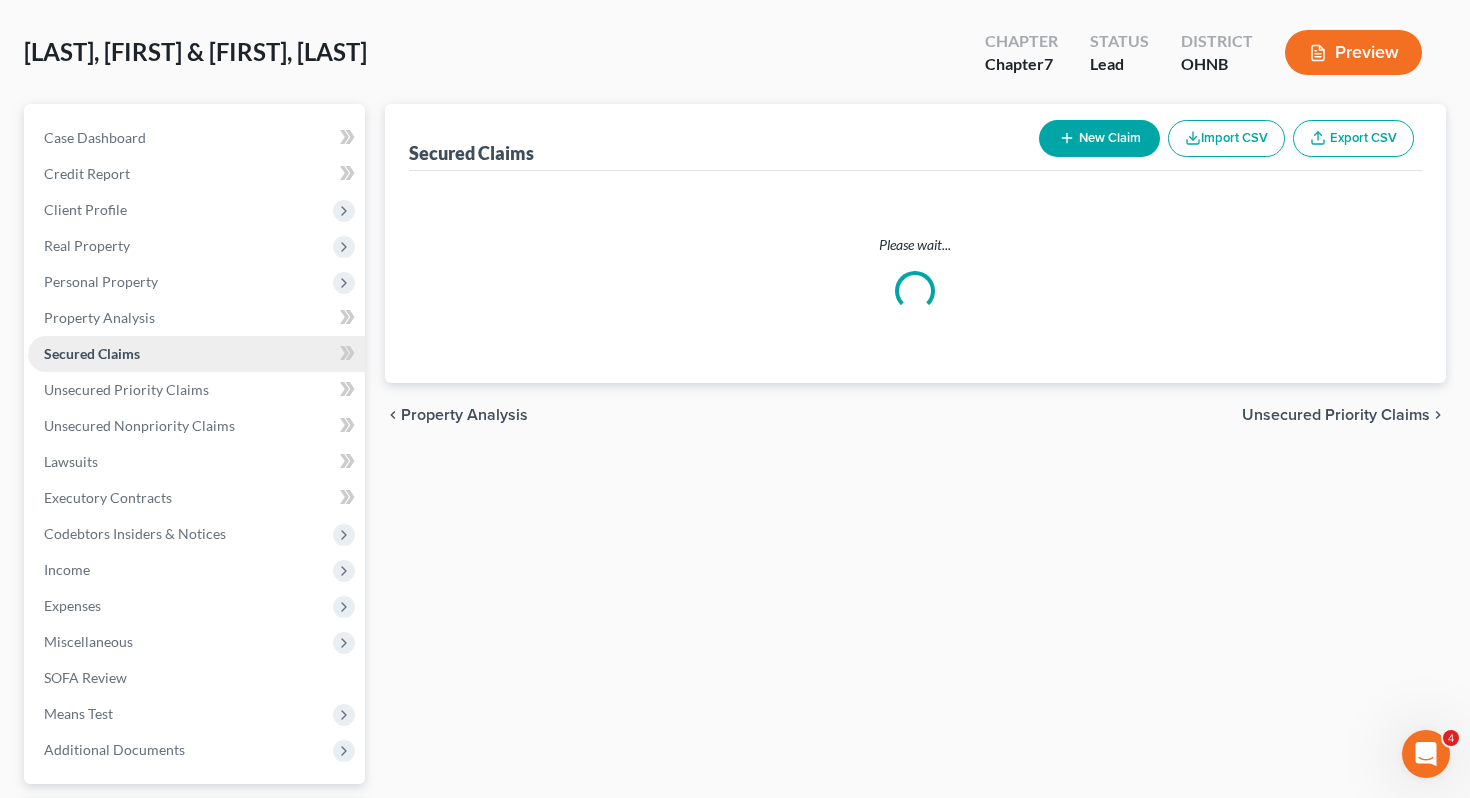 scroll, scrollTop: 0, scrollLeft: 0, axis: both 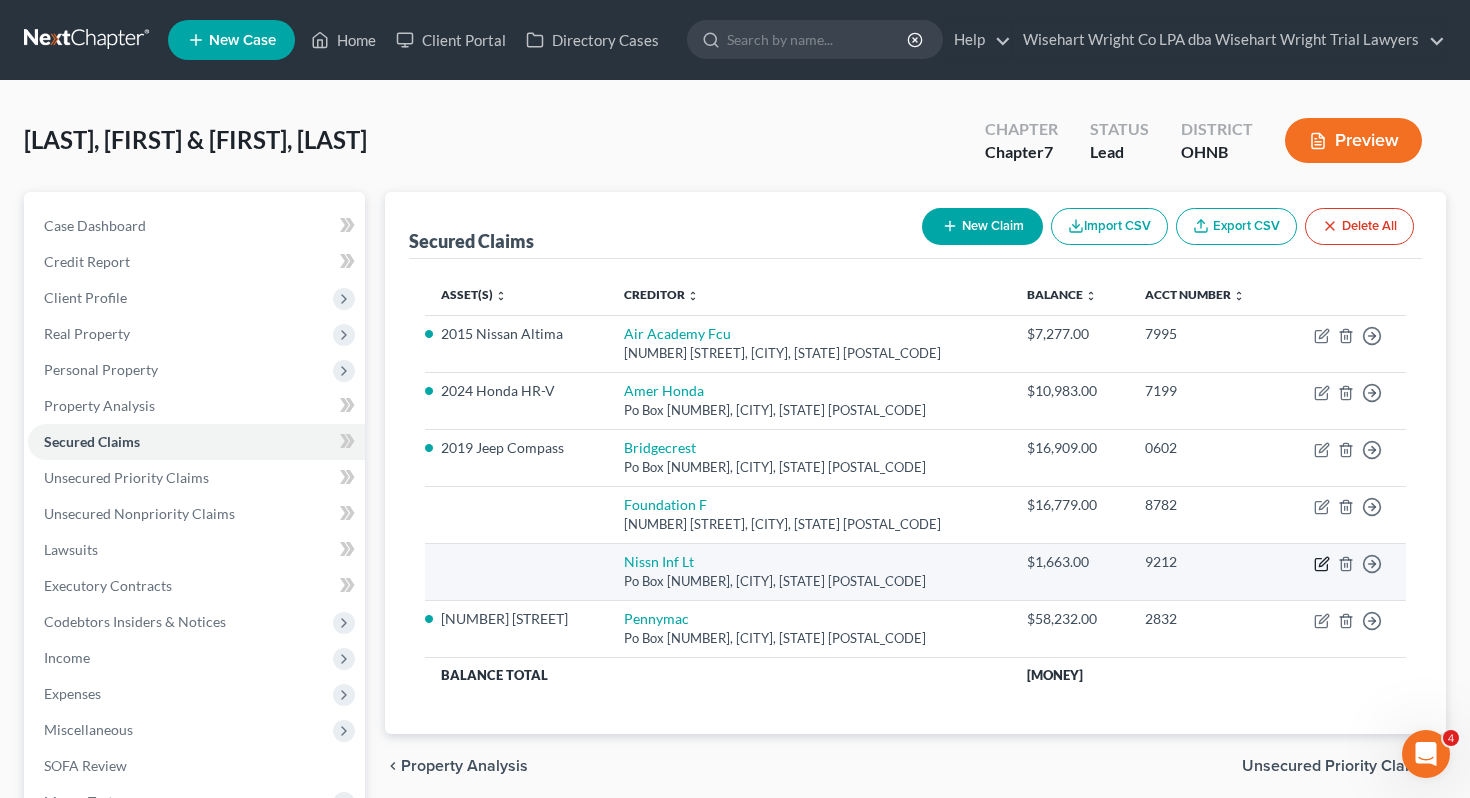 click 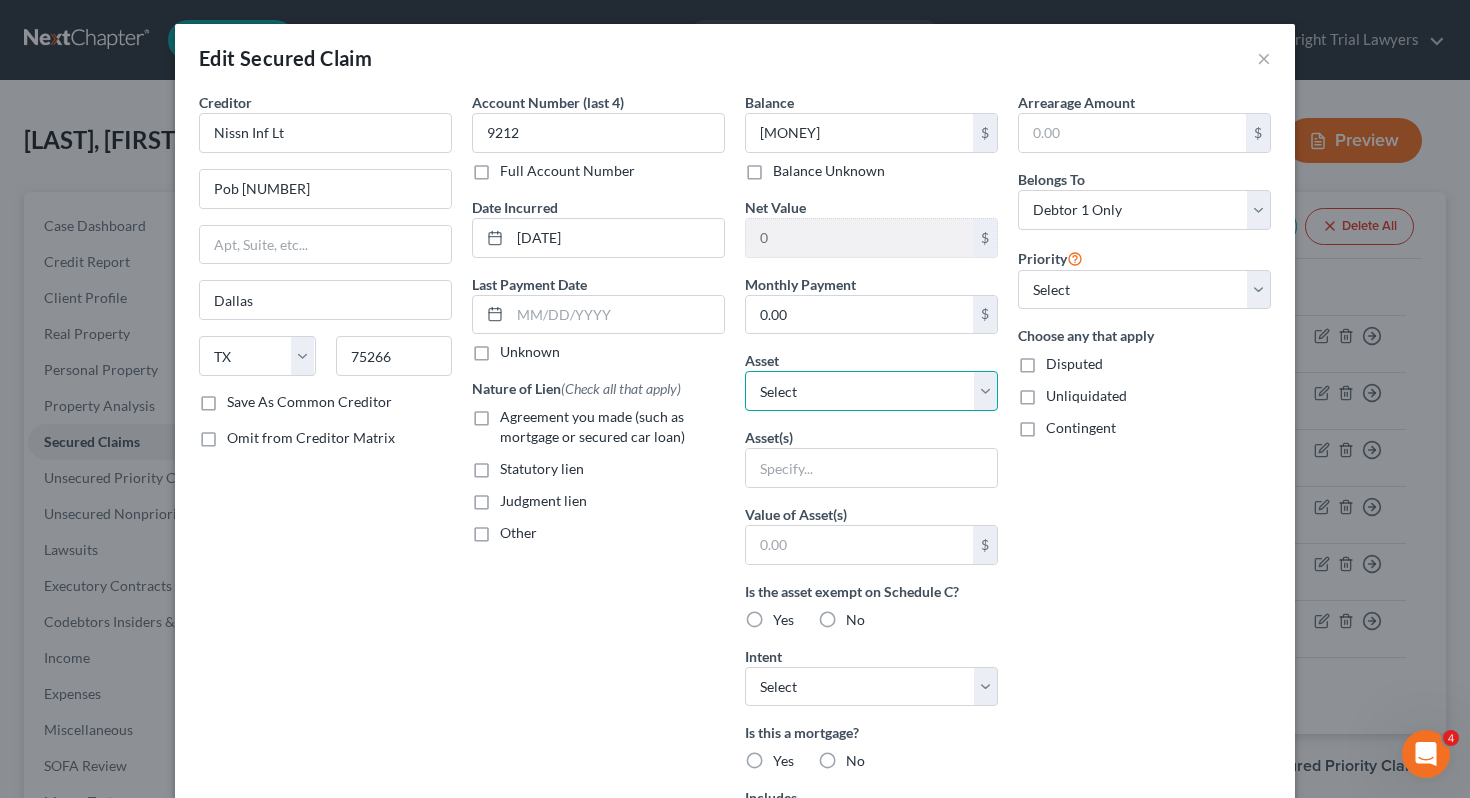 click on "Select Other Multiple Assets [NUMBER] [STREET] - $[MONEY] Americo (Debtor 1) - $[MONEY] Jewelry - Assorted items of inexpensive jewelry - $[MONEY] Cash on hand, day of filing (Cash on Hand) - $[MONEY] Pet(s) - 2 Dogs - $[MONEY] Key Bank (Checking Account) - $[MONEY] Key Bank (Checking Account) - $[MONEY] 2024 Honda HR-V - $[MONEY] Clothing - Normal work & daily wearing apparel - $[MONEY] Electronics - 2 Televisions, 2 tablets & 1 Computers - $[MONEY] Key Bank (Savings Account) - $[MONEY] Sports & Hobby Equipment - Oil Painting Supplies - $[MONEY] Americo Modified (Debtor 2) 1-3 Year - $[MONEY] 2019 Jeep Compass - $[MONEY] 2015 Nissan Altima - $[MONEY]" at bounding box center [871, 391] 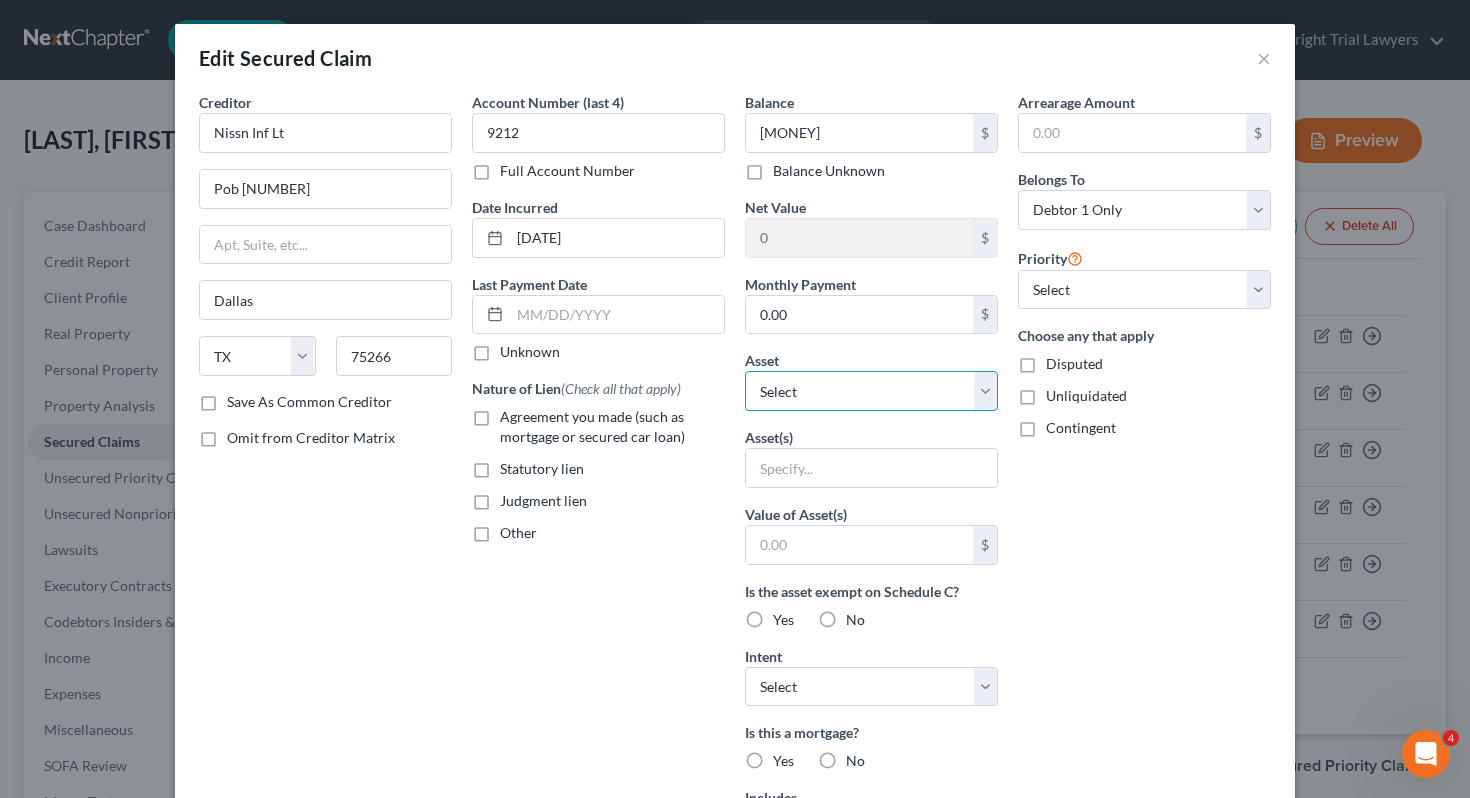 select on "9" 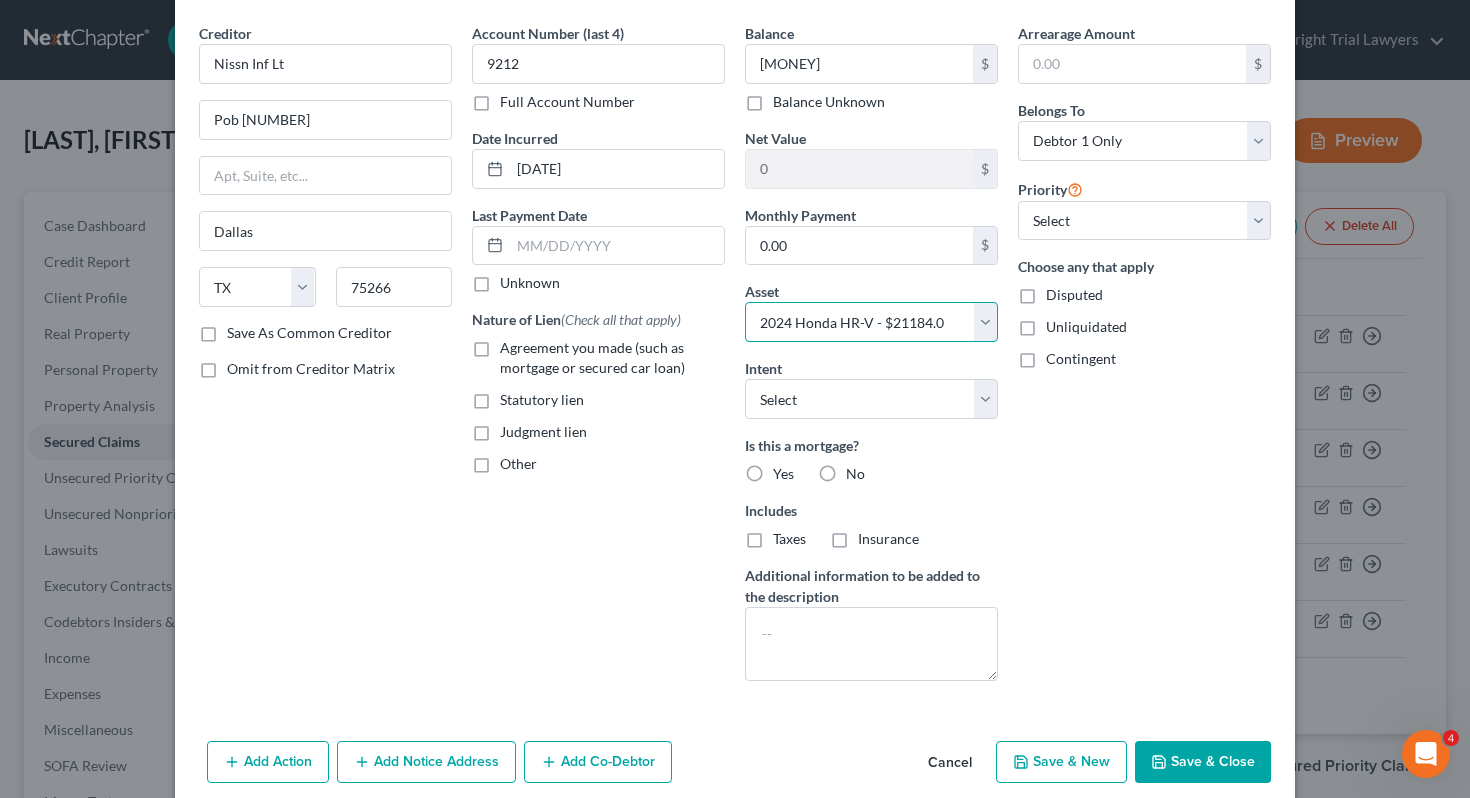 scroll, scrollTop: 151, scrollLeft: 0, axis: vertical 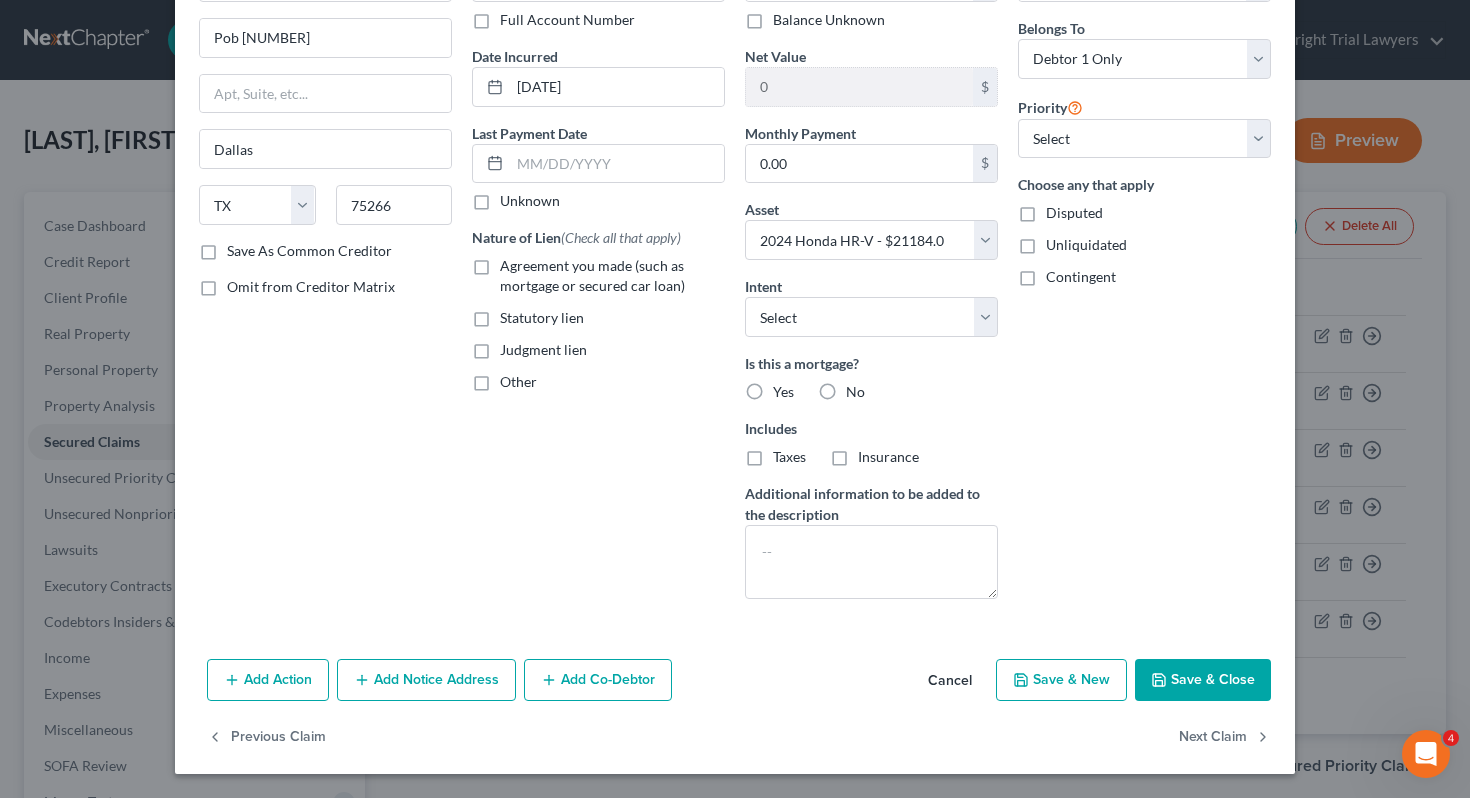 click on "Agreement you made (such as mortgage or secured car loan)" at bounding box center [612, 276] 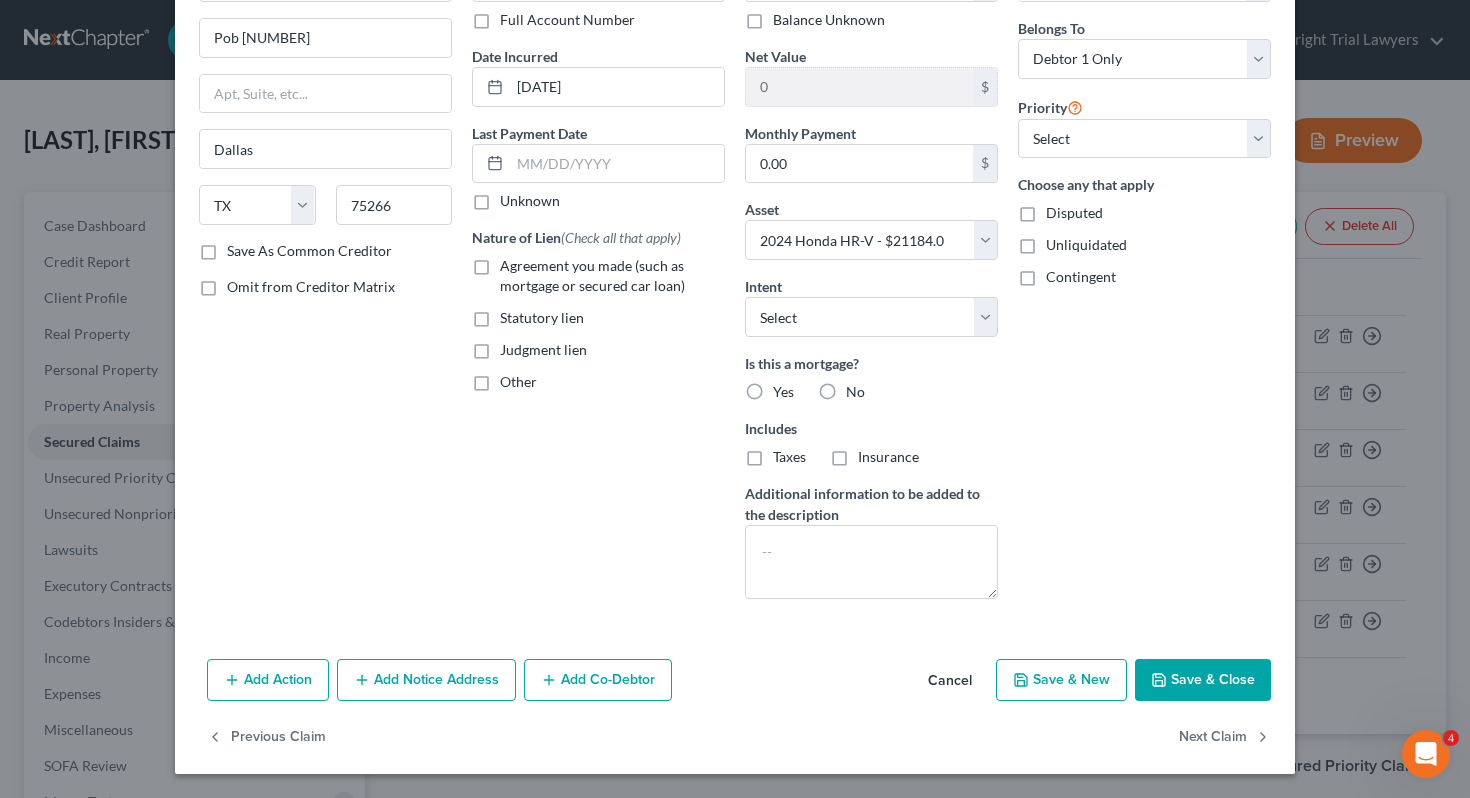 click on "Agreement you made (such as mortgage or secured car loan)" at bounding box center [514, 262] 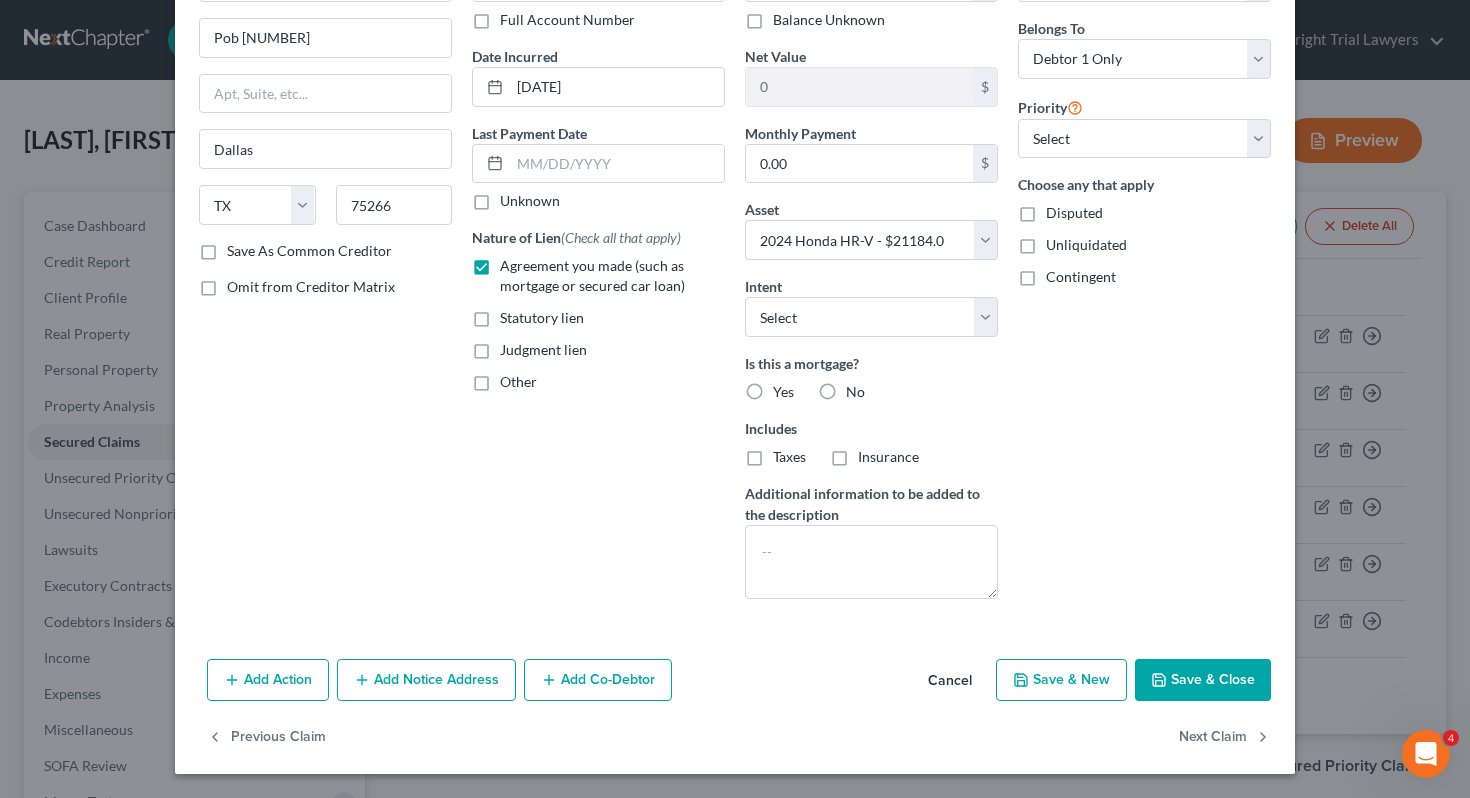 click on "No" at bounding box center [855, 392] 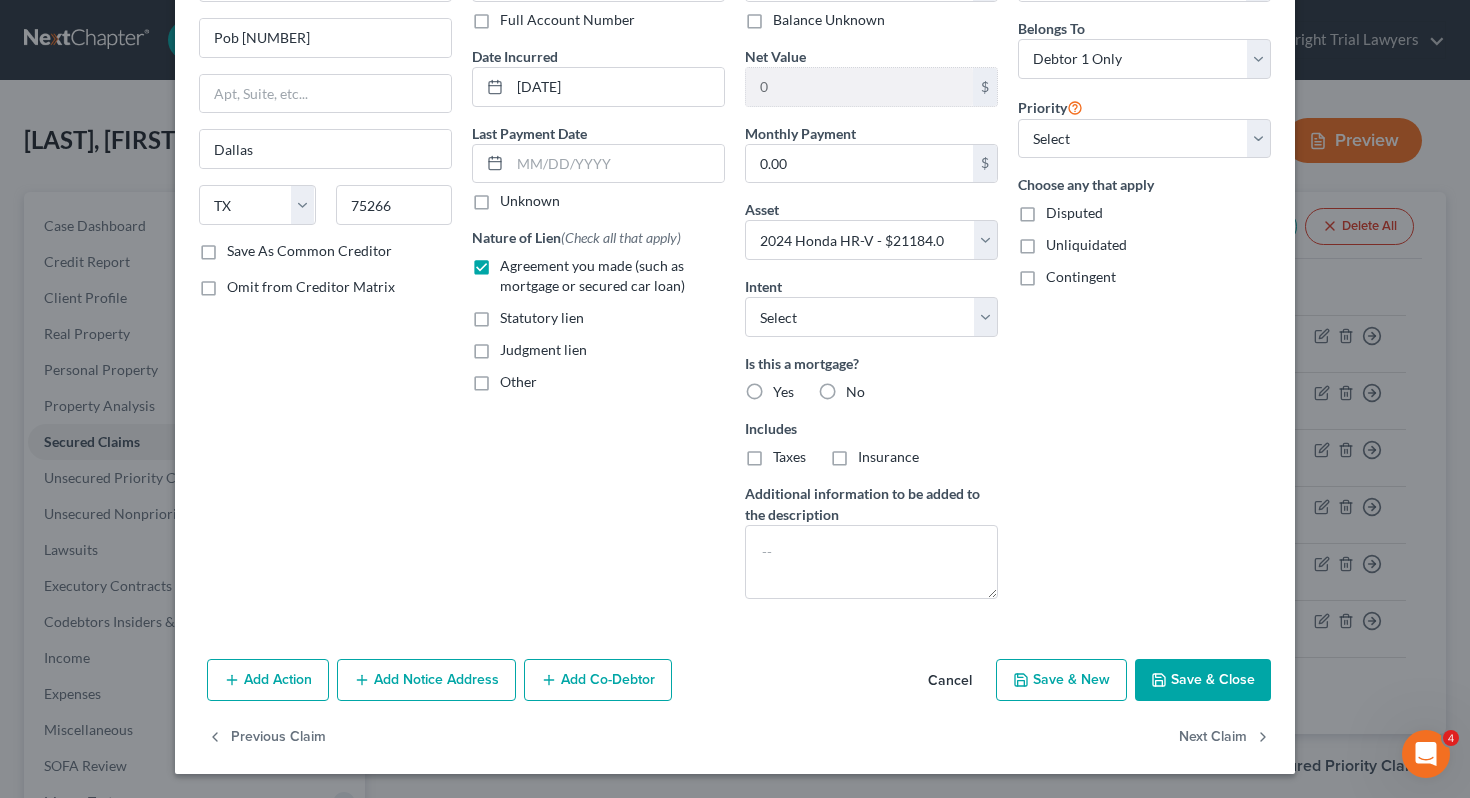 click on "No" at bounding box center [860, 388] 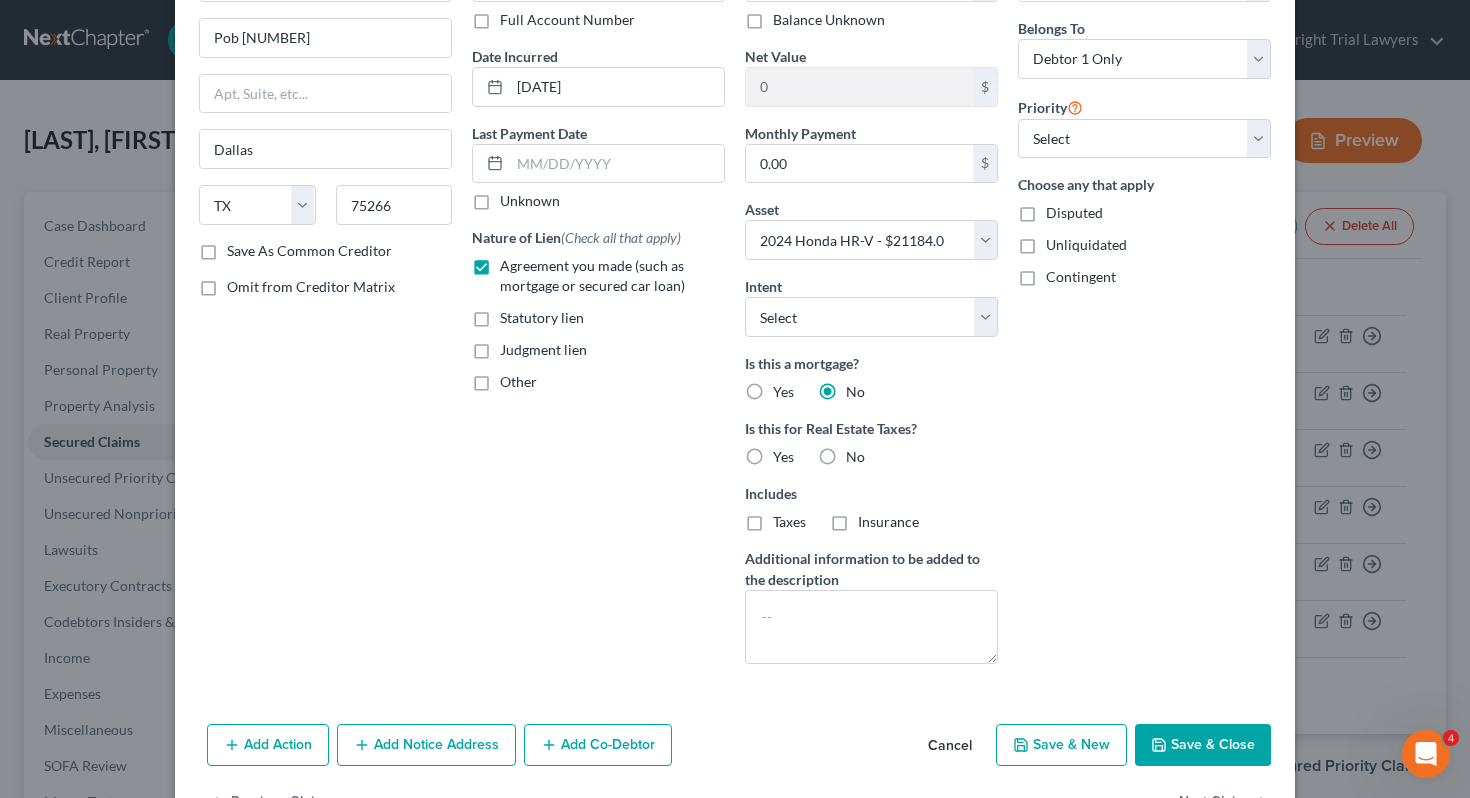 click on "Save & Close" at bounding box center [1203, 745] 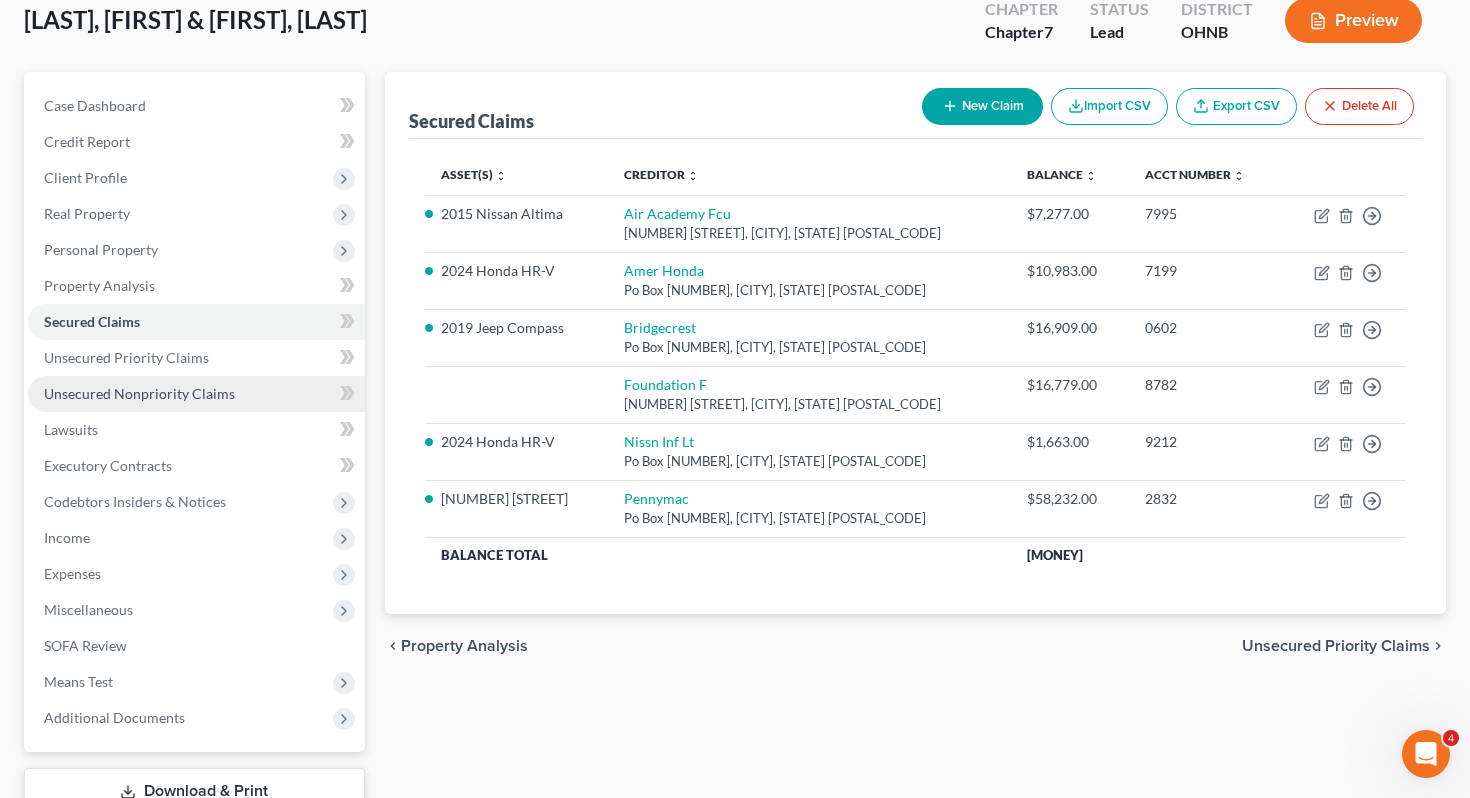 scroll, scrollTop: 122, scrollLeft: 0, axis: vertical 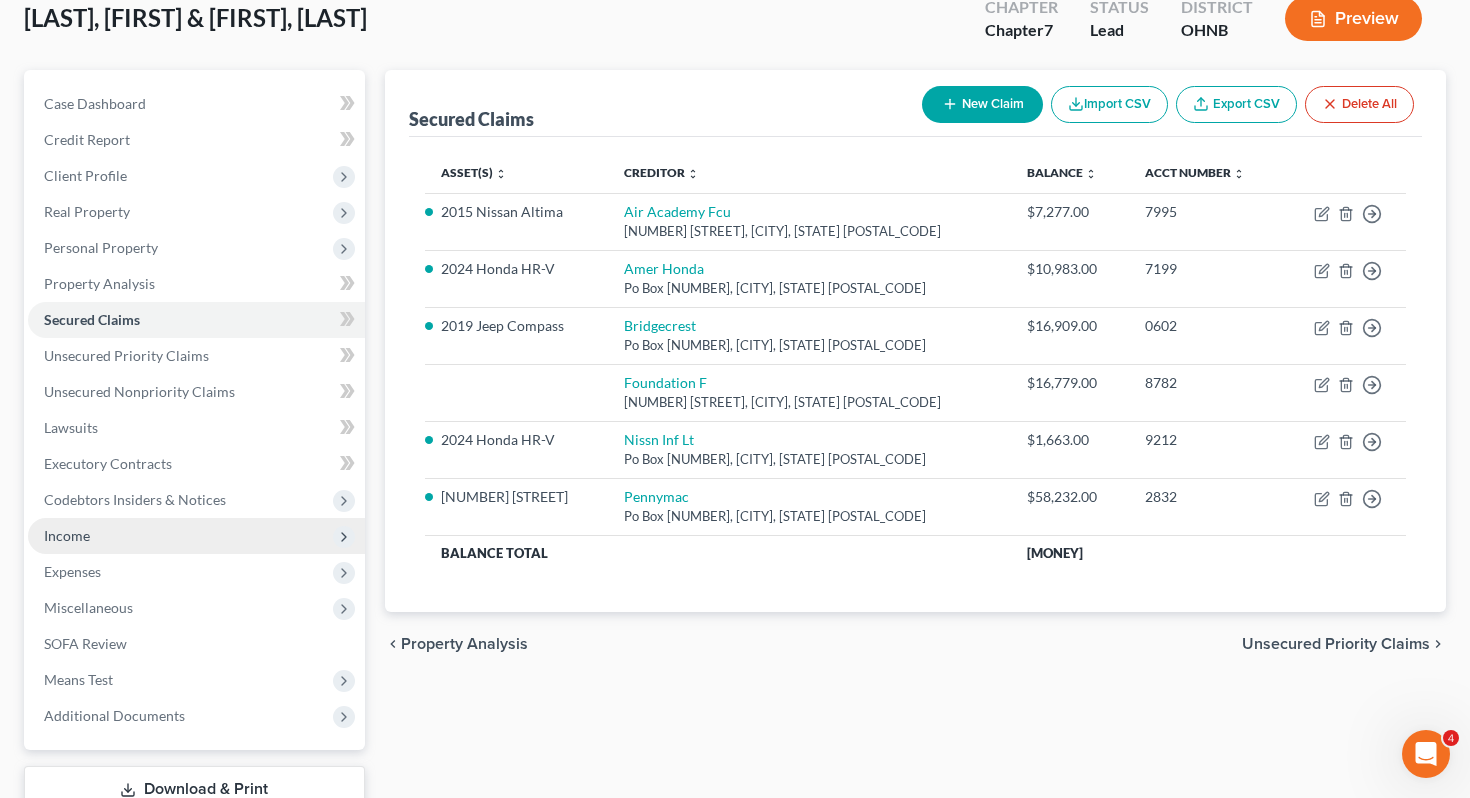 click on "Income" at bounding box center (196, 536) 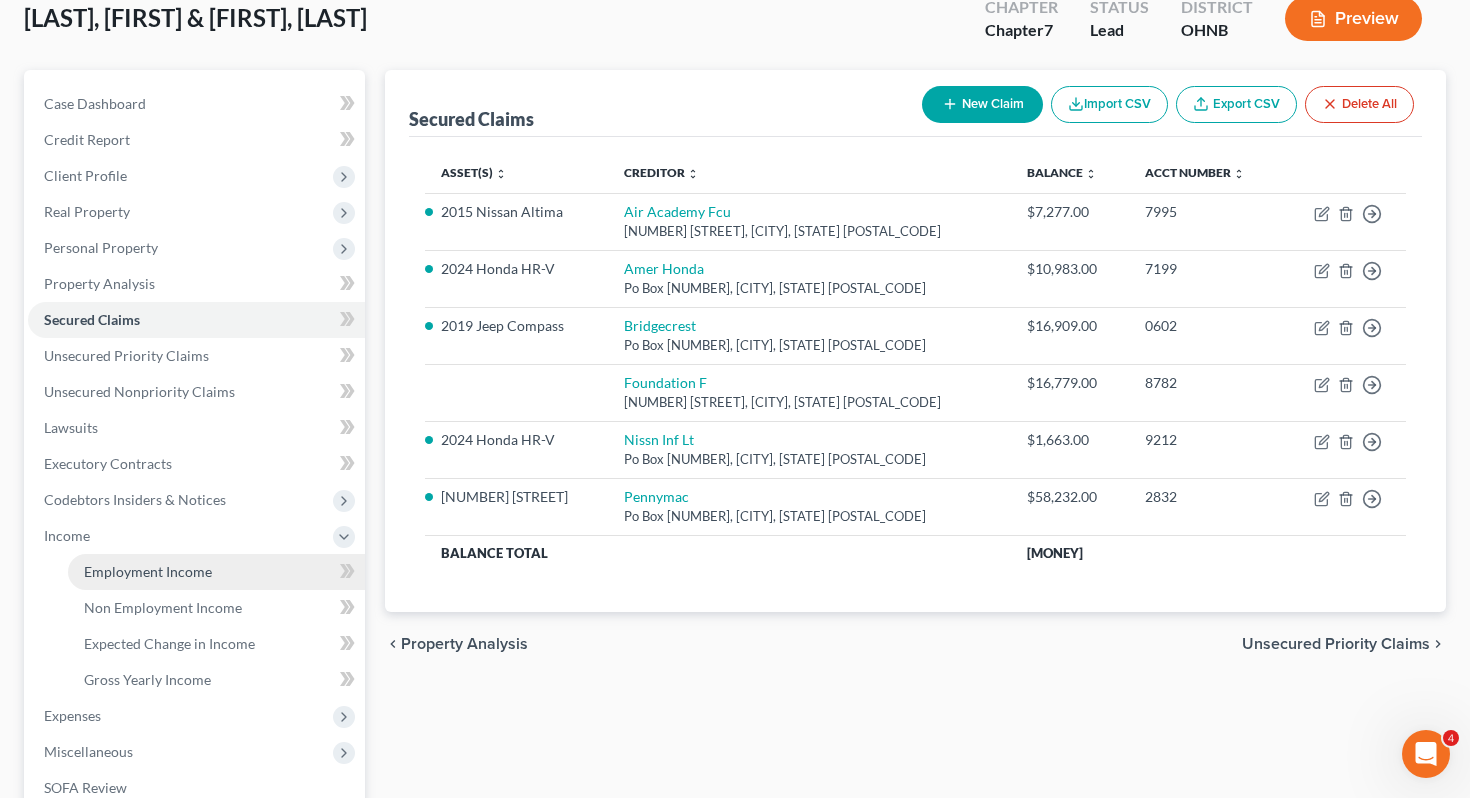 click on "Employment Income" at bounding box center [216, 572] 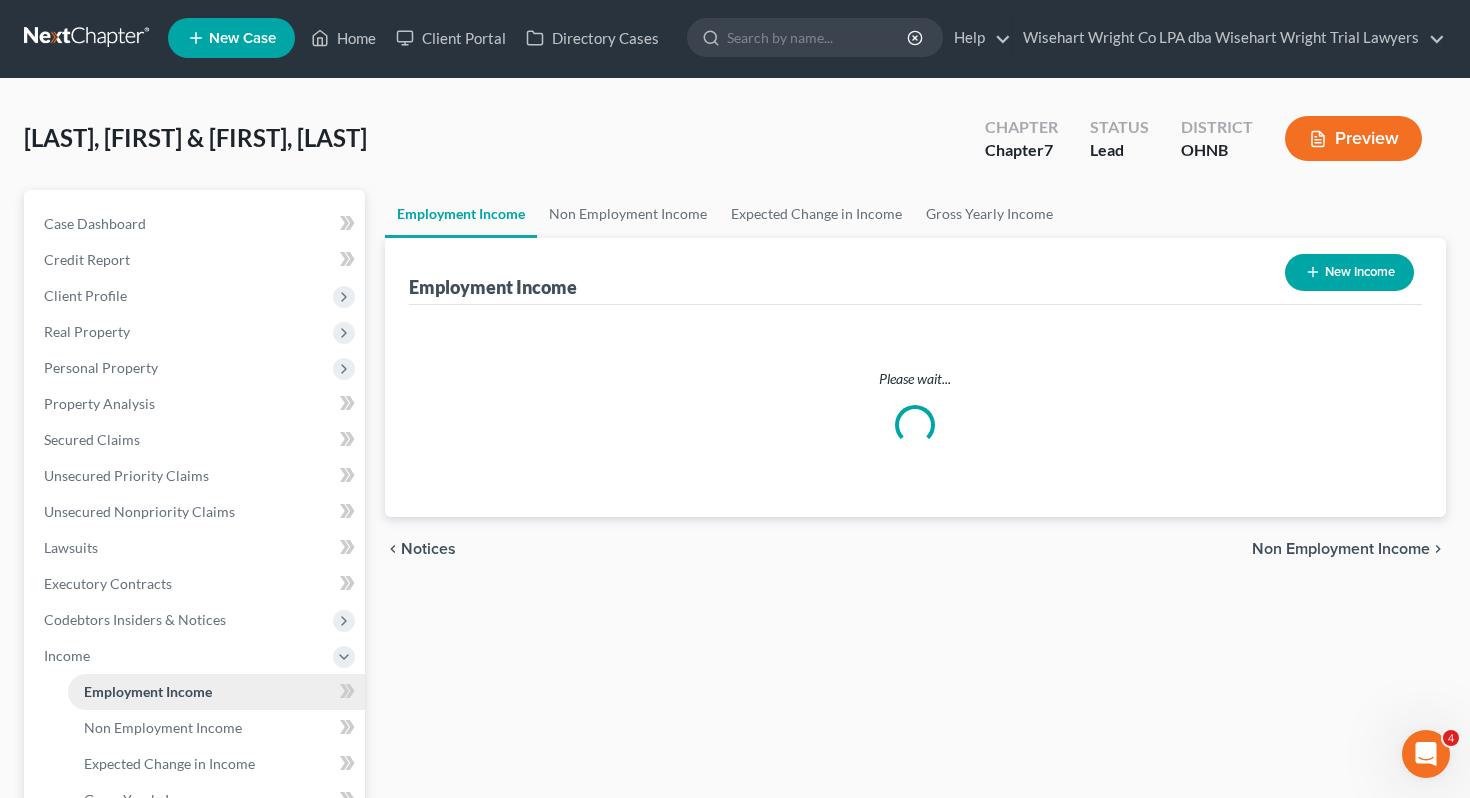 scroll, scrollTop: 0, scrollLeft: 0, axis: both 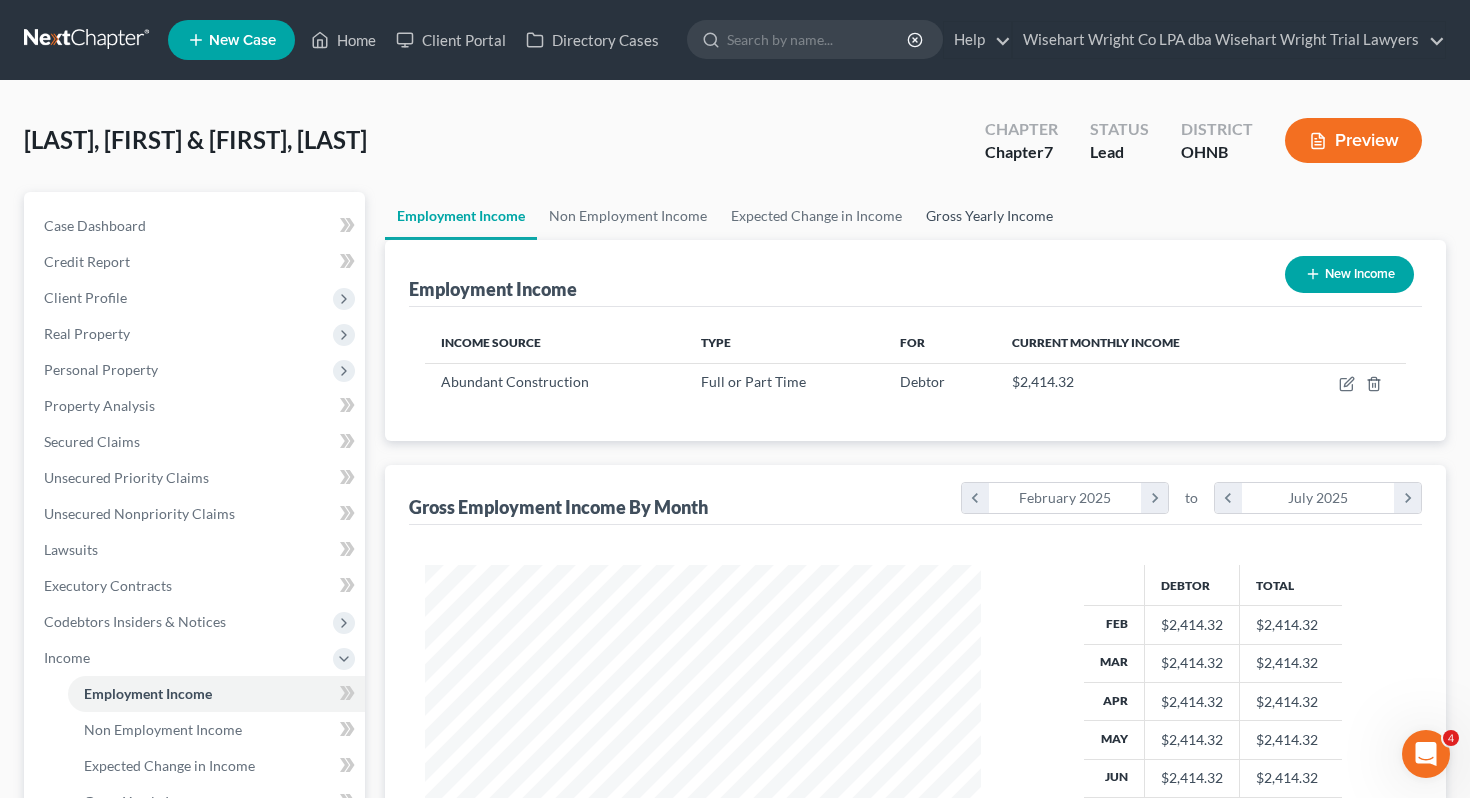 click on "Gross Yearly Income" at bounding box center [989, 216] 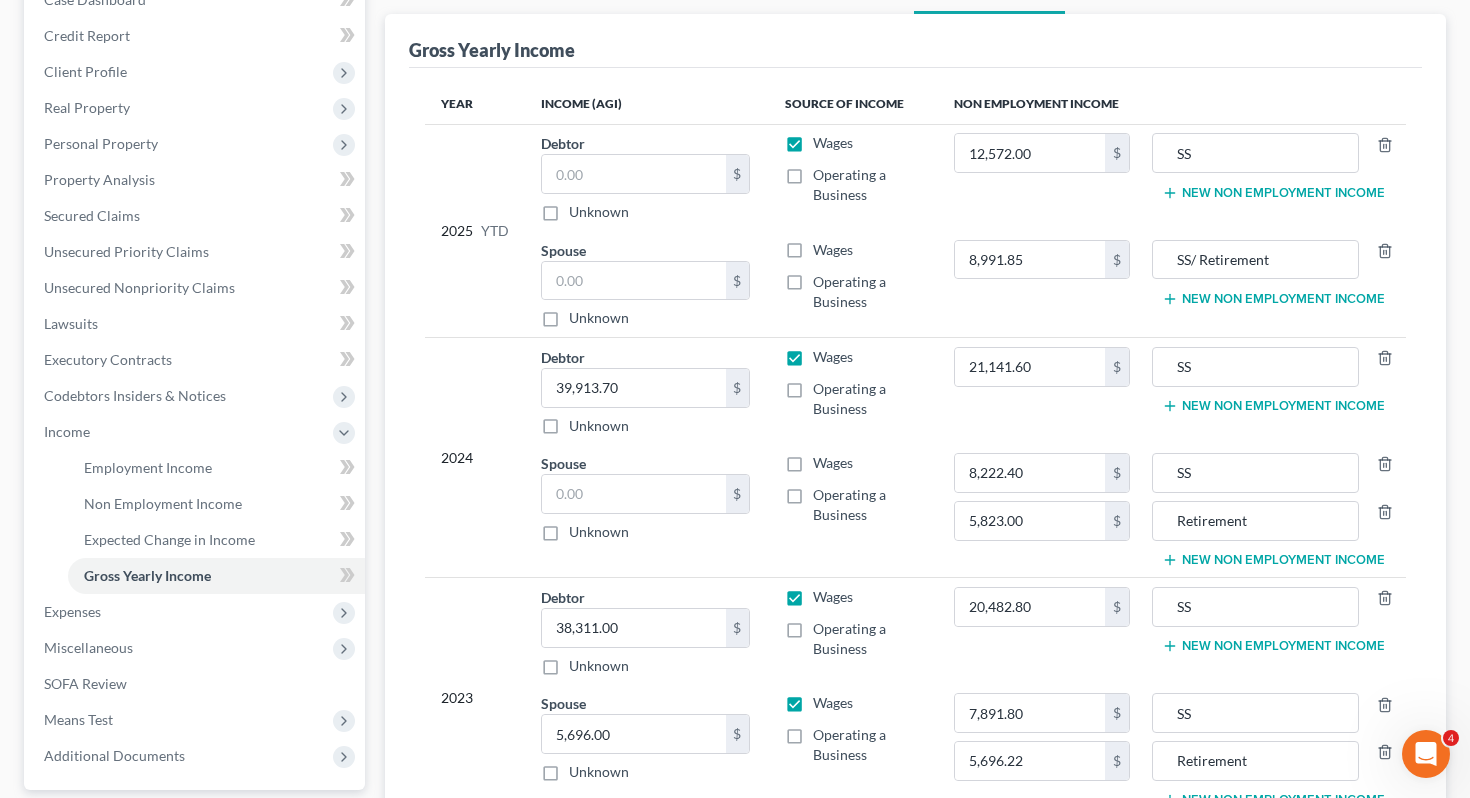 scroll, scrollTop: 218, scrollLeft: 0, axis: vertical 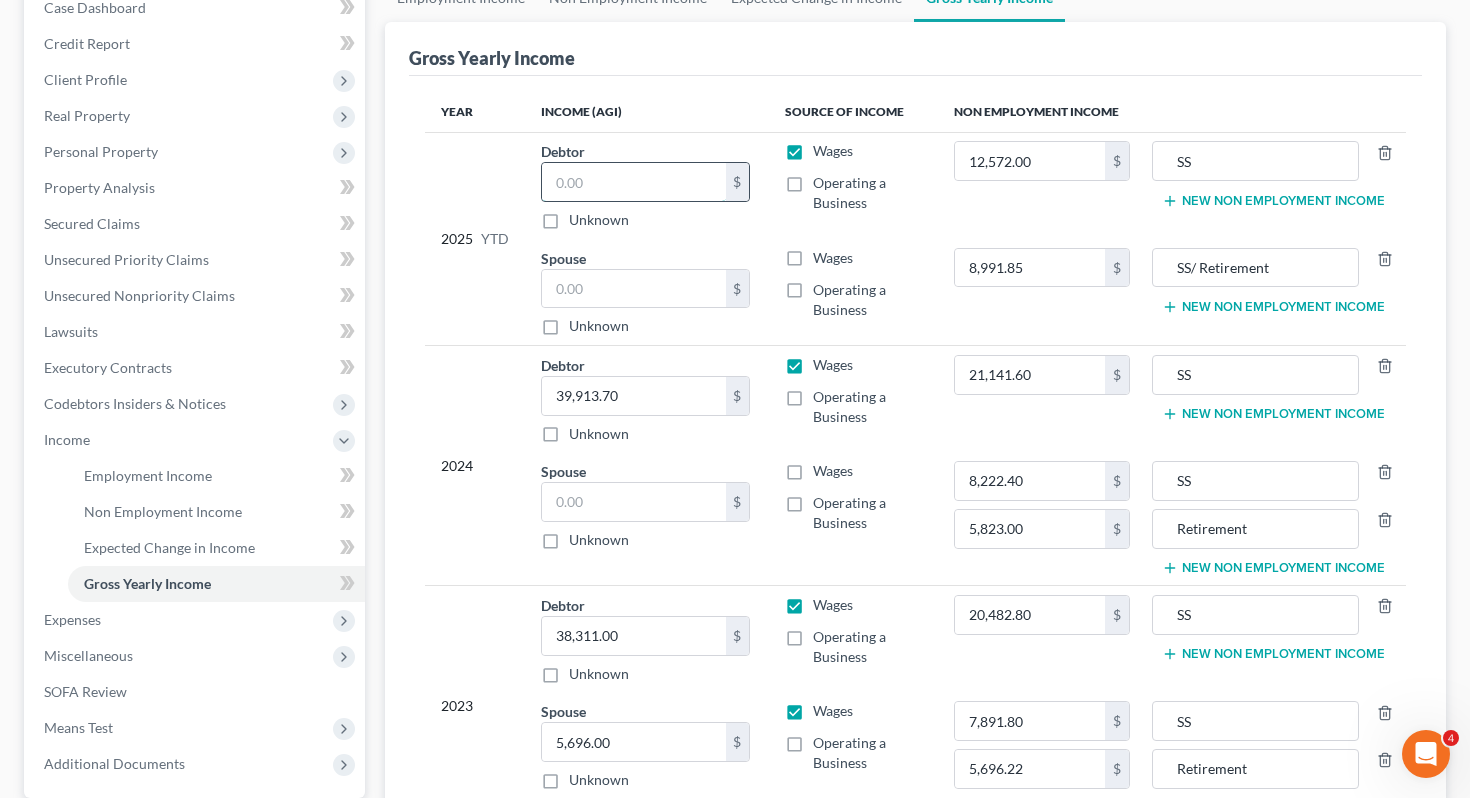 click at bounding box center [634, 182] 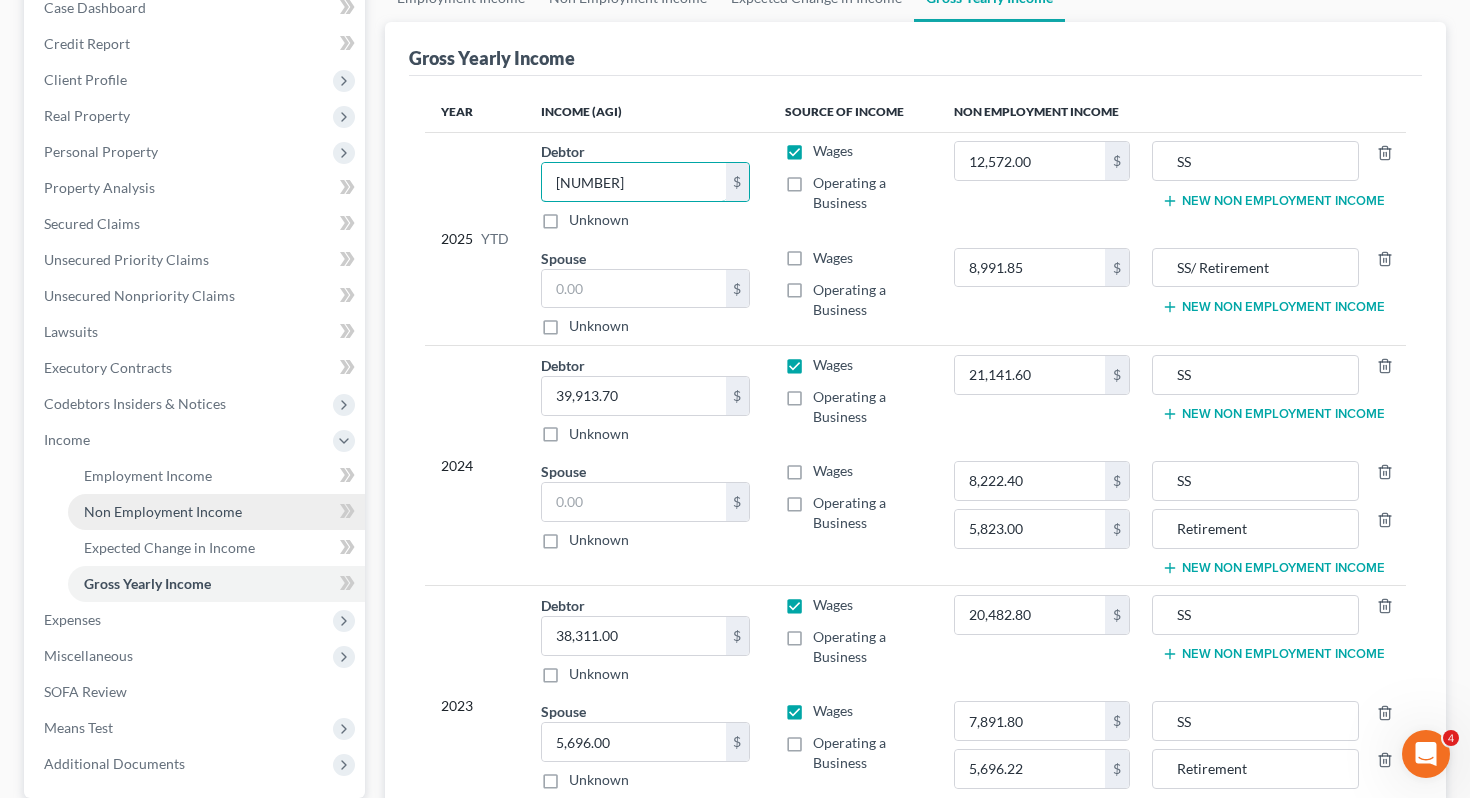 type on "[NUMBER]" 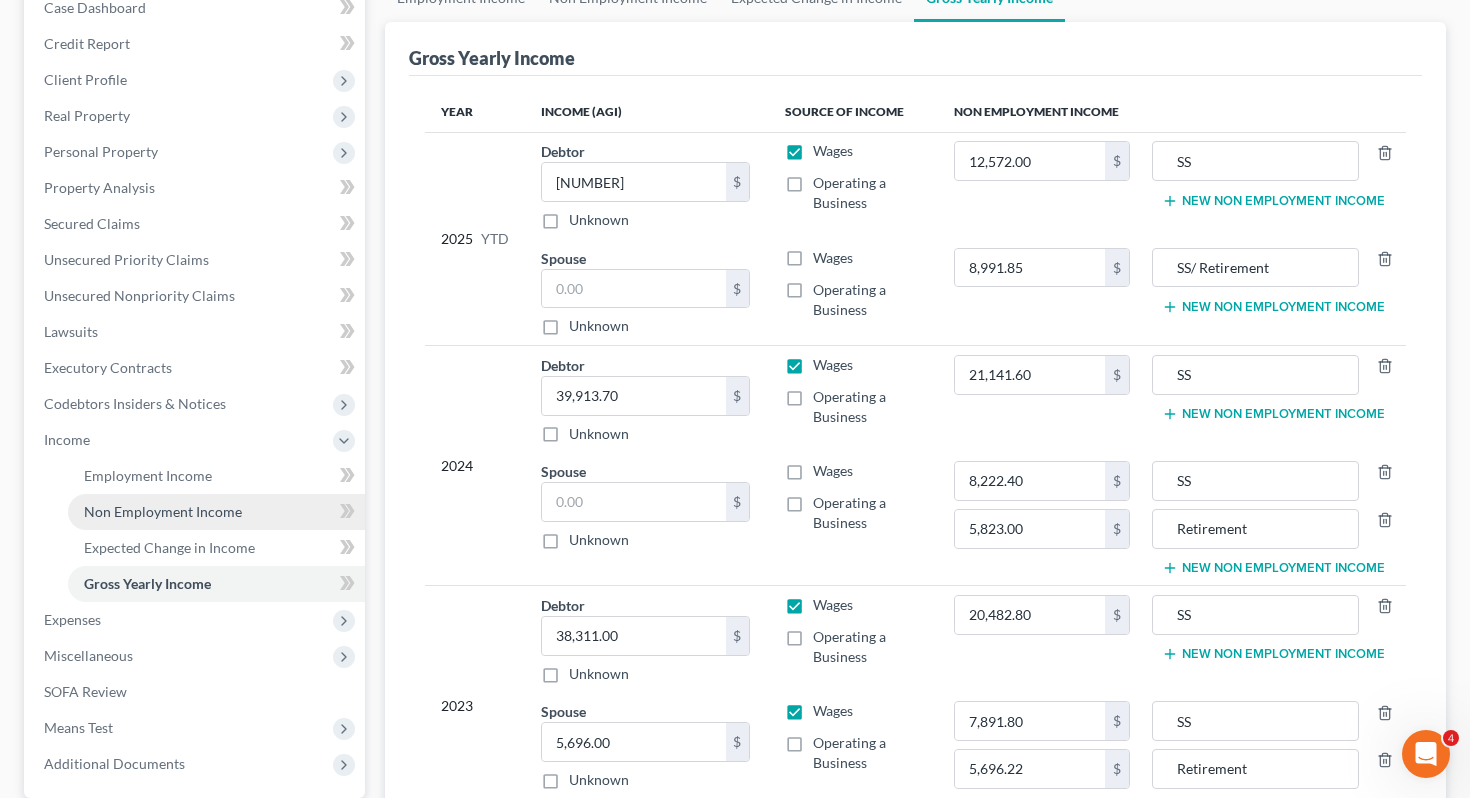 click on "Non Employment Income" at bounding box center [163, 511] 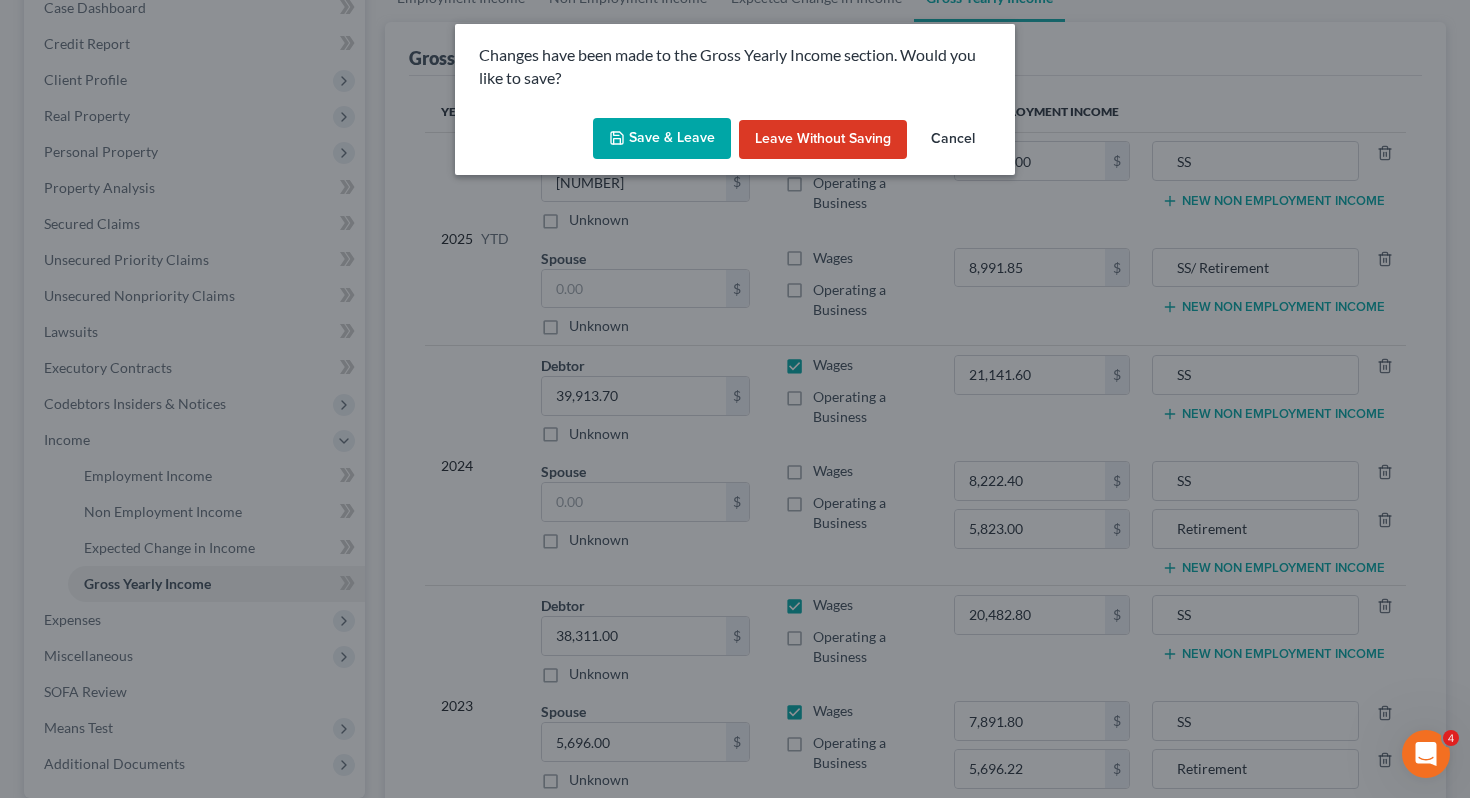 click on "Save & Leave" at bounding box center (662, 139) 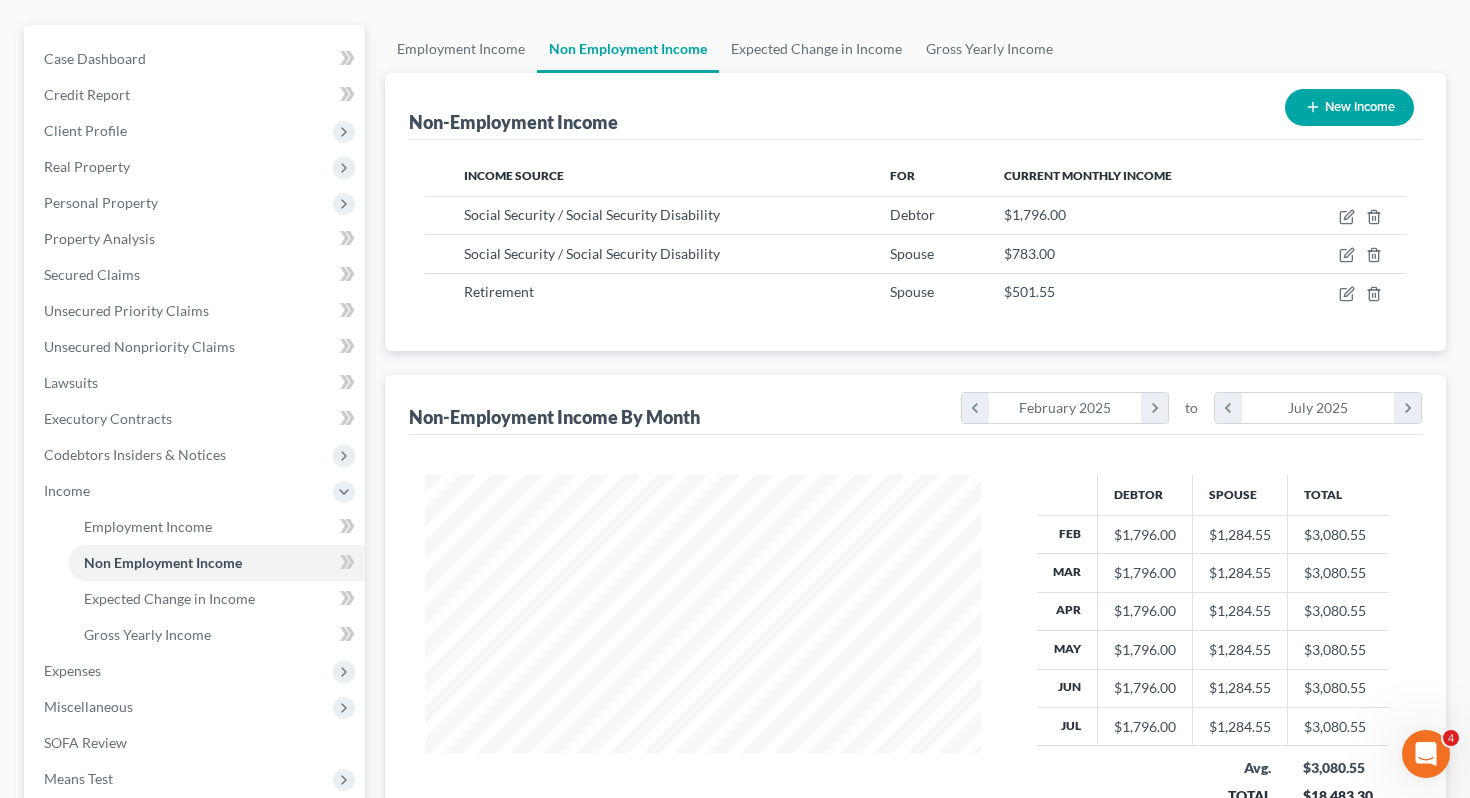 scroll, scrollTop: 0, scrollLeft: 0, axis: both 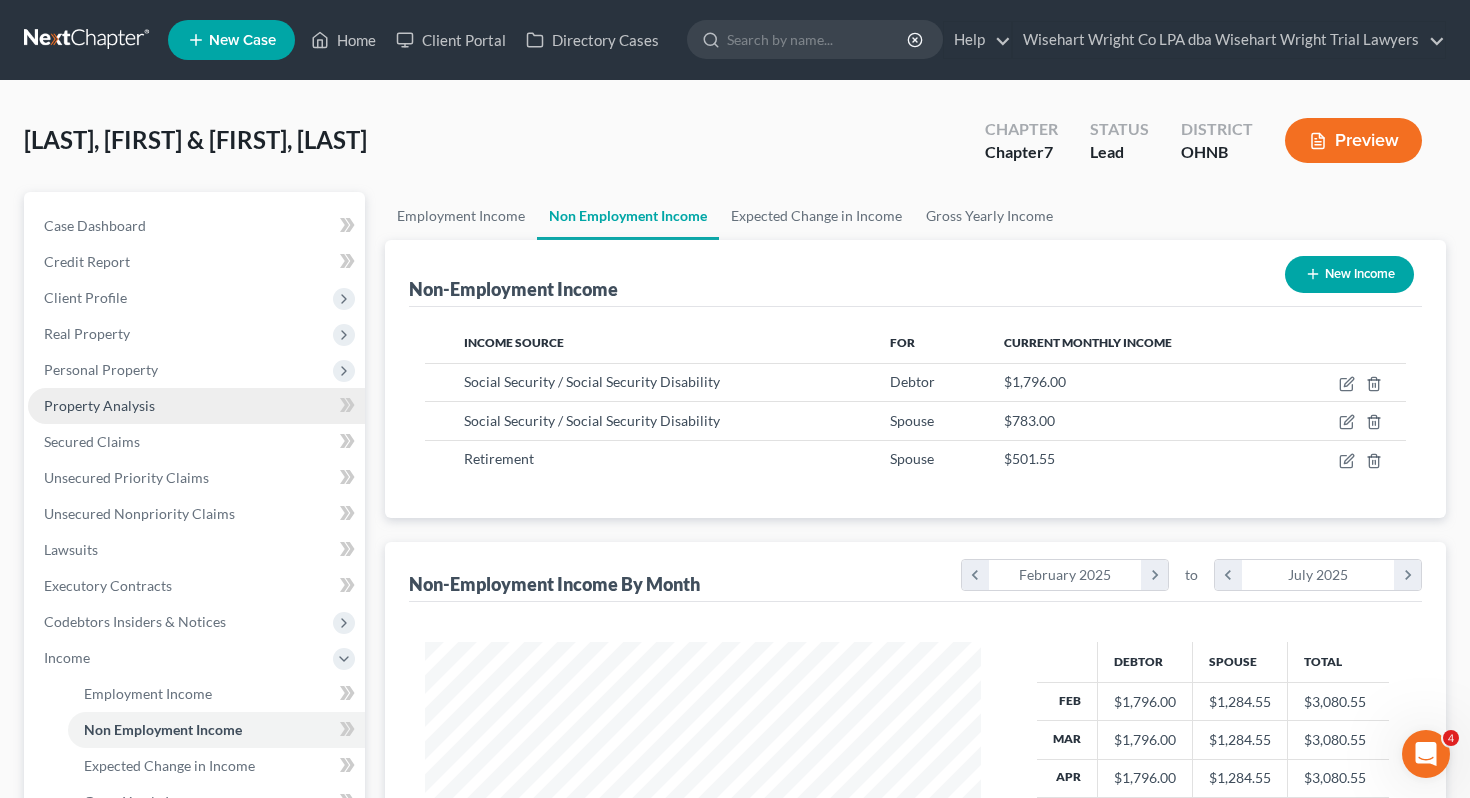 click on "Property Analysis" at bounding box center (196, 406) 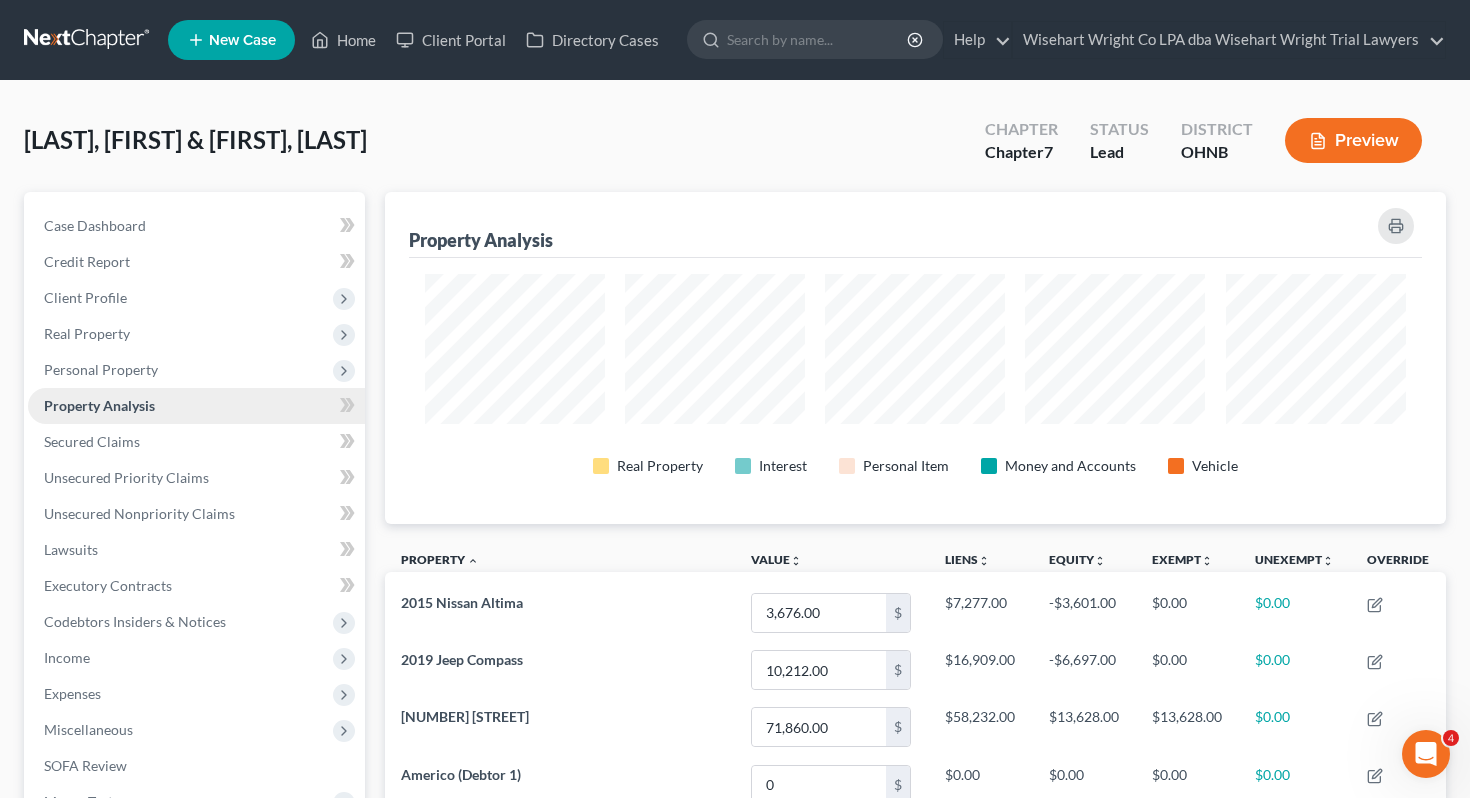 scroll, scrollTop: 999668, scrollLeft: 998938, axis: both 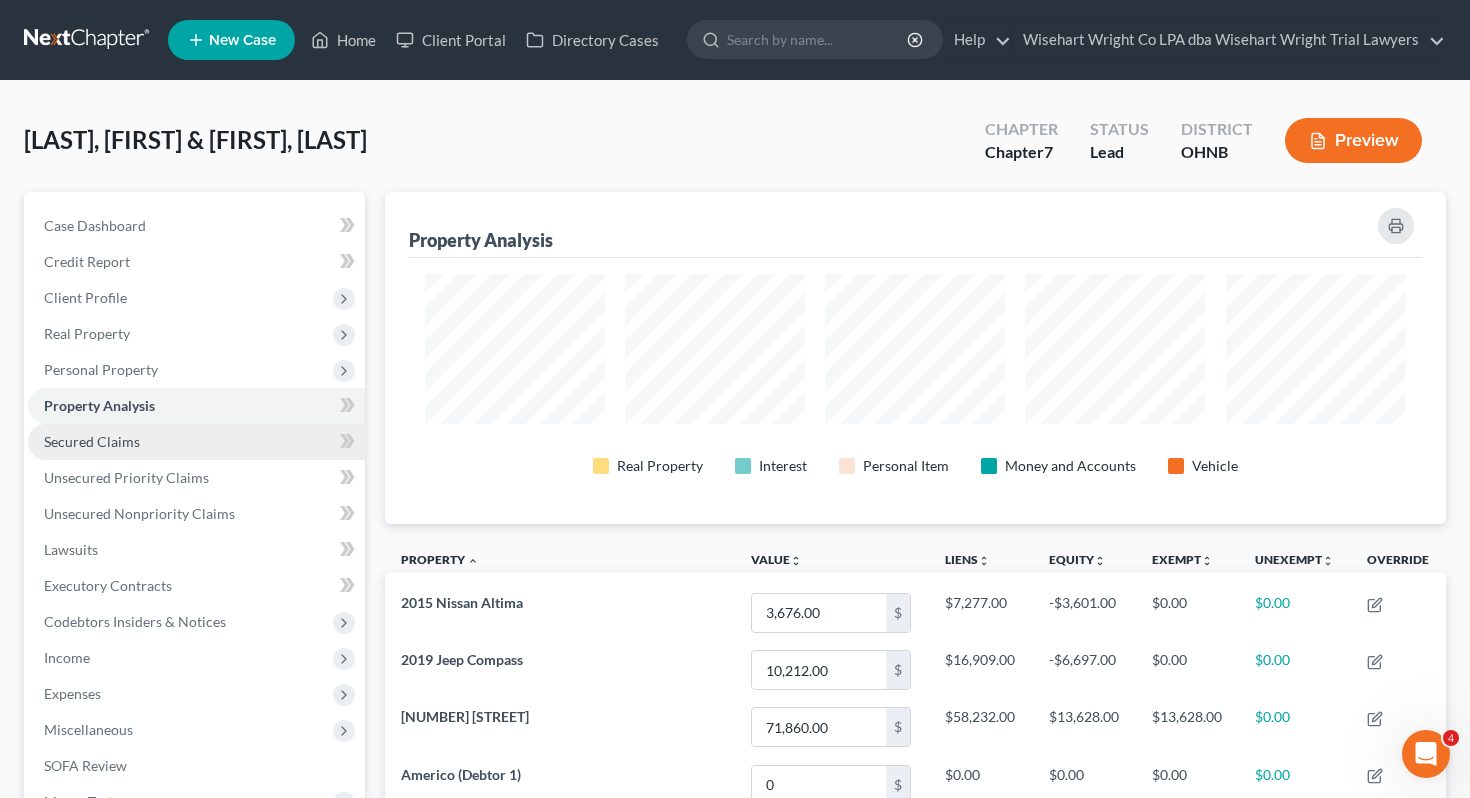 click on "Secured Claims" at bounding box center [196, 442] 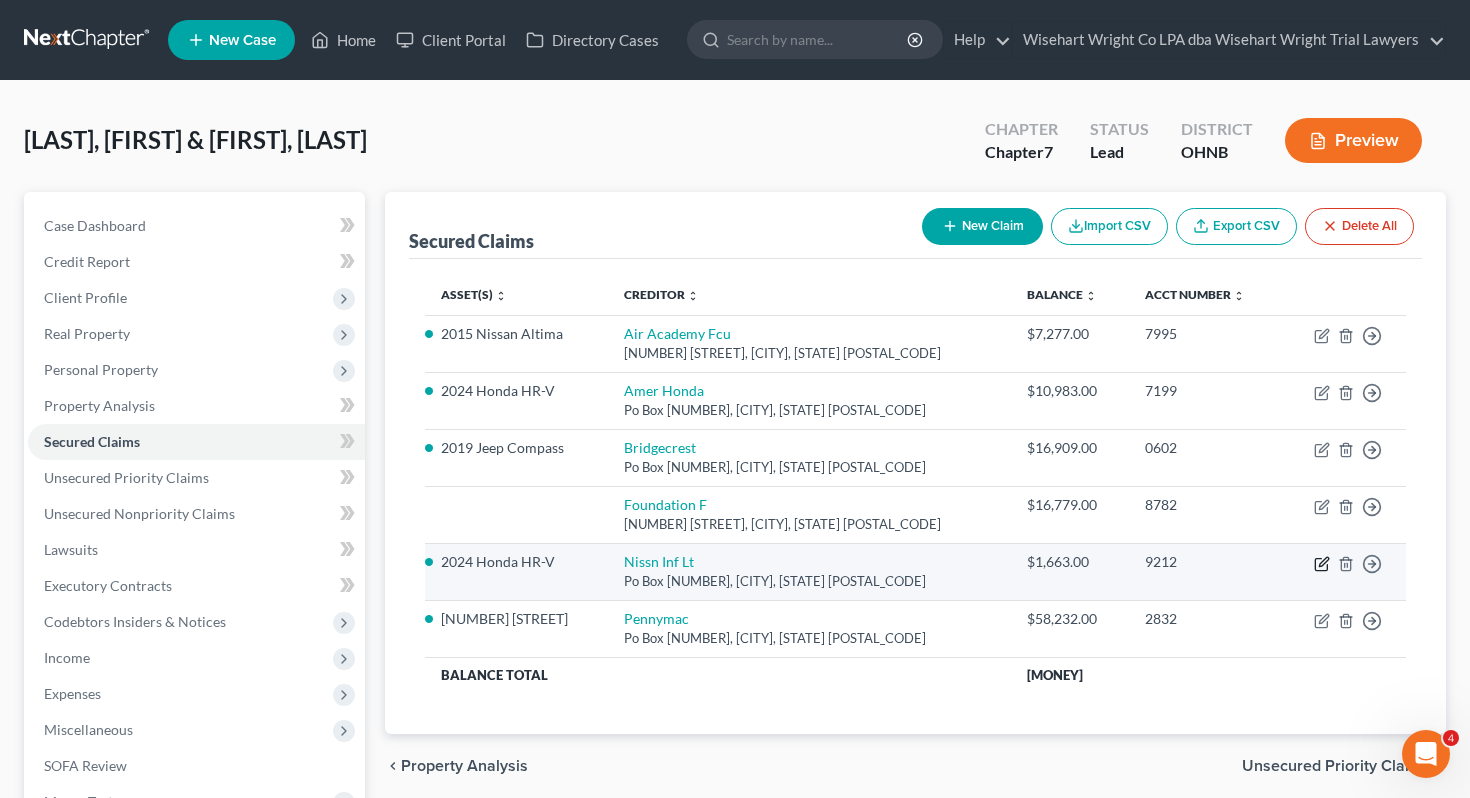 click 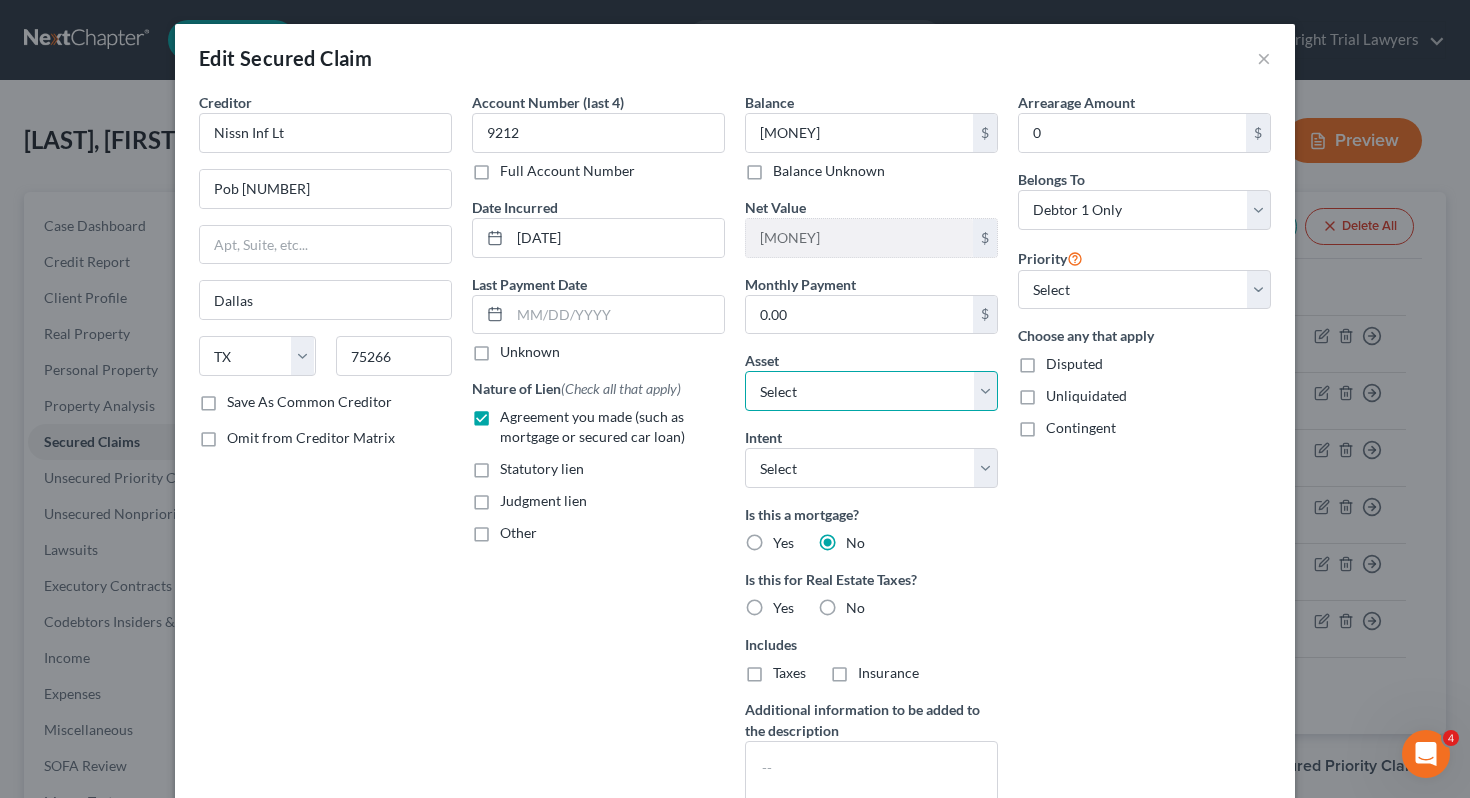 click on "Select Other Multiple Assets [NUMBER] [STREET] - $[MONEY] Americo (Debtor 1) - $[MONEY] Jewelry - Assorted items of inexpensive jewelry - $[MONEY] Cash on hand, day of filing (Cash on Hand) - $[MONEY] Pet(s) - 2 Dogs - $[MONEY] Key Bank (Checking Account) - $[MONEY] Key Bank (Checking Account) - $[MONEY] 2024 Honda HR-V - $[MONEY] Clothing - Normal work & daily wearing apparel - $[MONEY] Electronics - 2 Televisions, 2 tablets & 1 Computers - $[MONEY] Key Bank (Savings Account) - $[MONEY] Sports & Hobby Equipment - Oil Painting Supplies - $[MONEY] Americo Modified (Debtor 2) 1-3 Year - $[MONEY] 2019 Jeep Compass - $[MONEY] 2015 Nissan Altima - $[MONEY]" at bounding box center [871, 391] 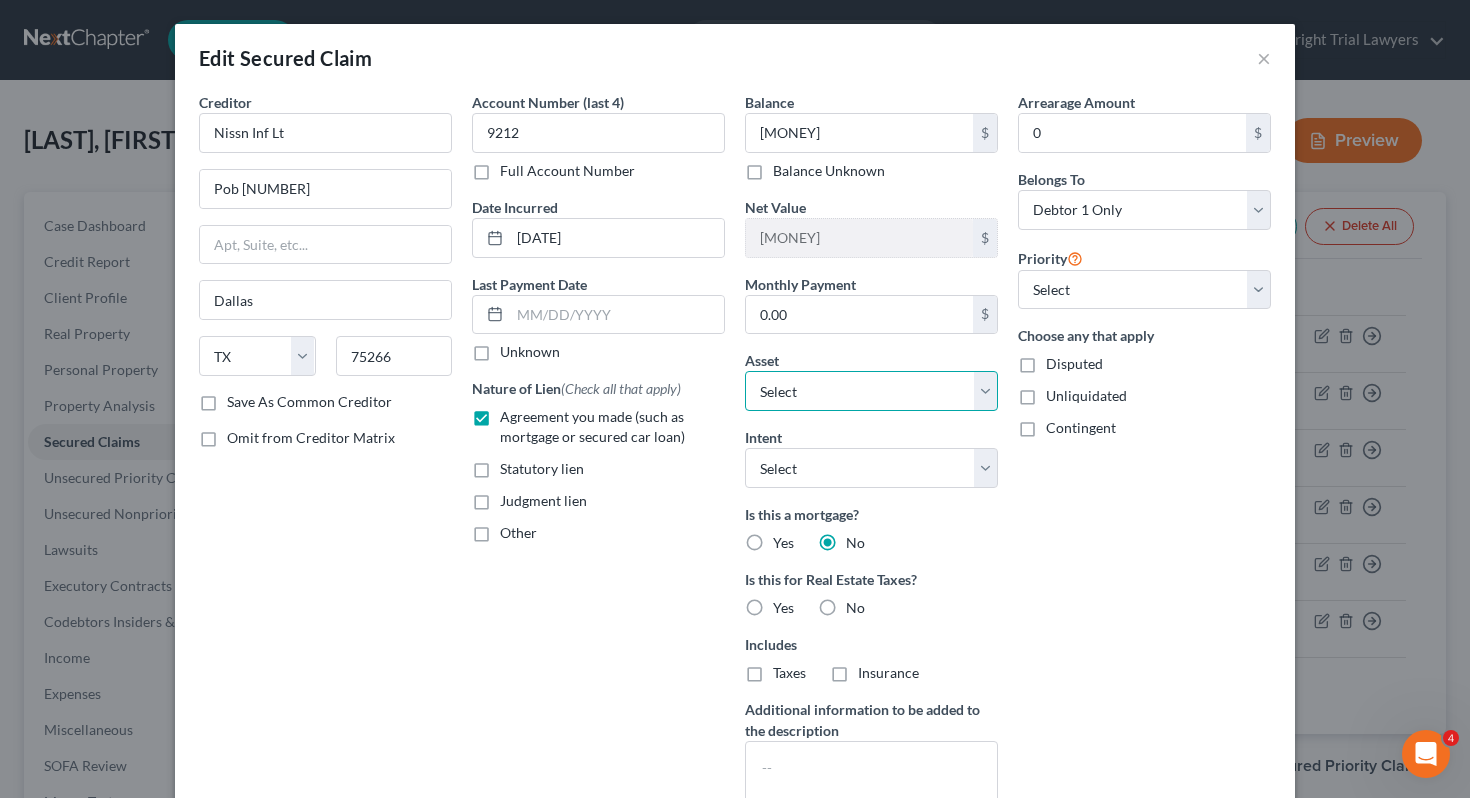 select on "0" 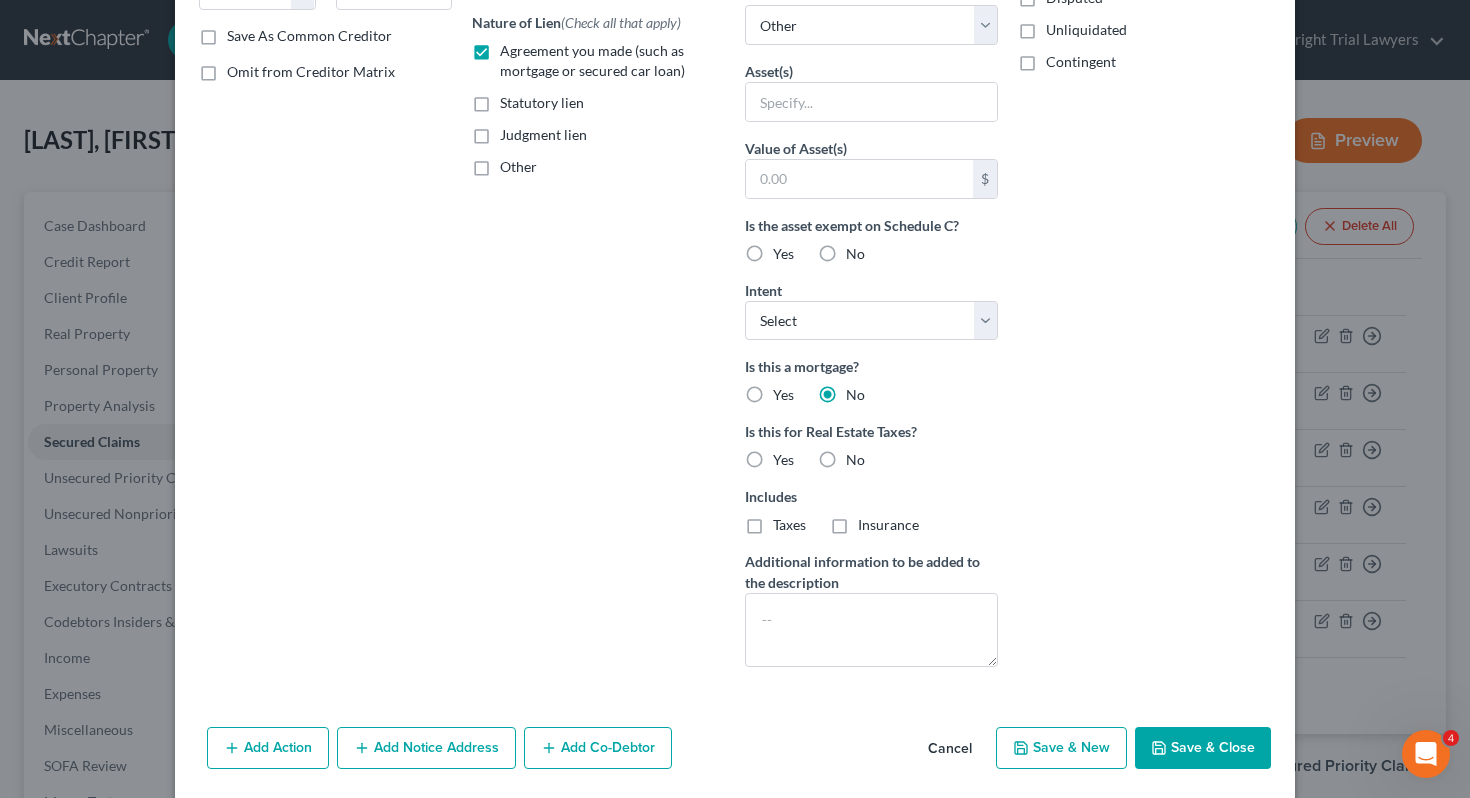 click on "Save & Close" at bounding box center [1203, 748] 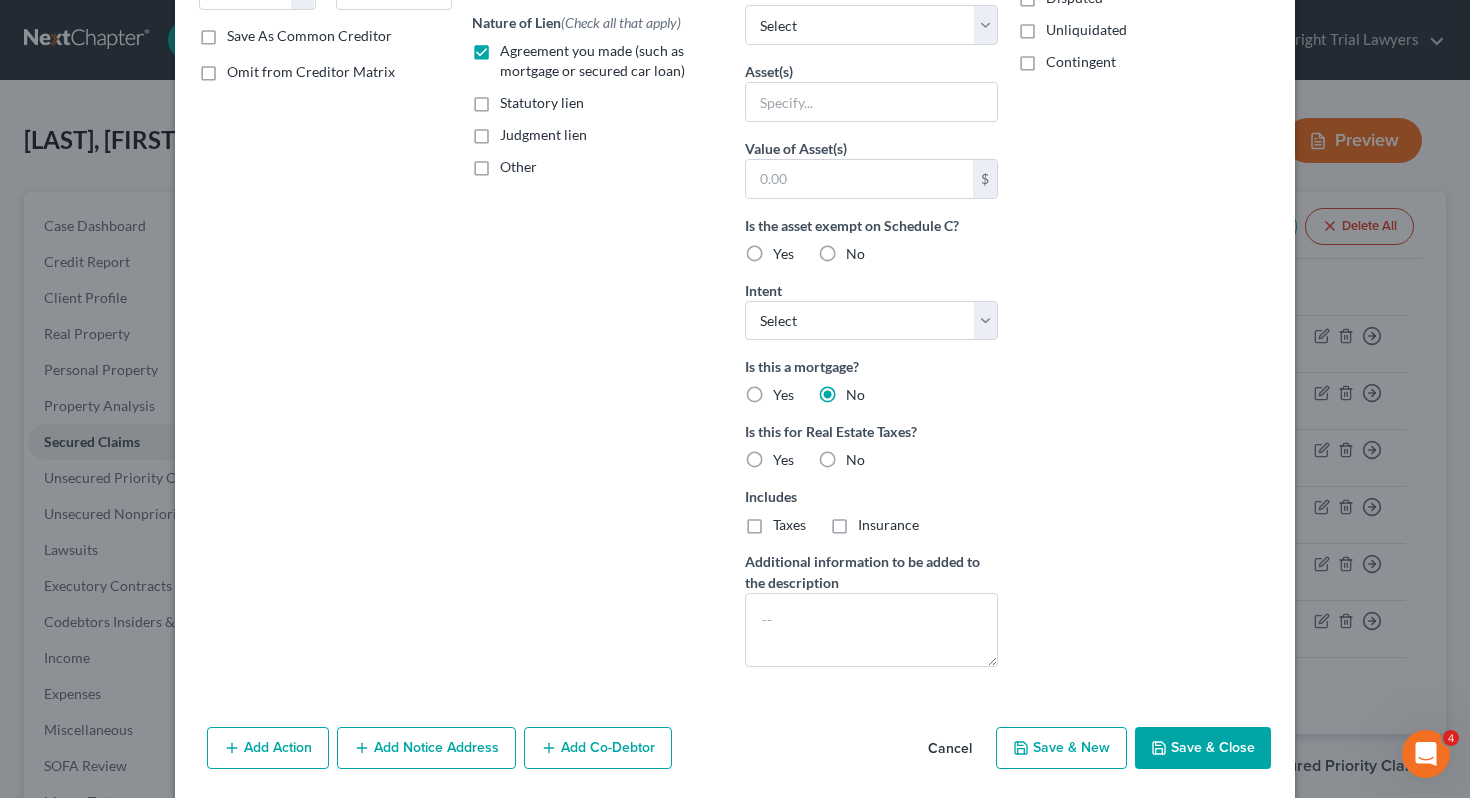 scroll, scrollTop: 216, scrollLeft: 0, axis: vertical 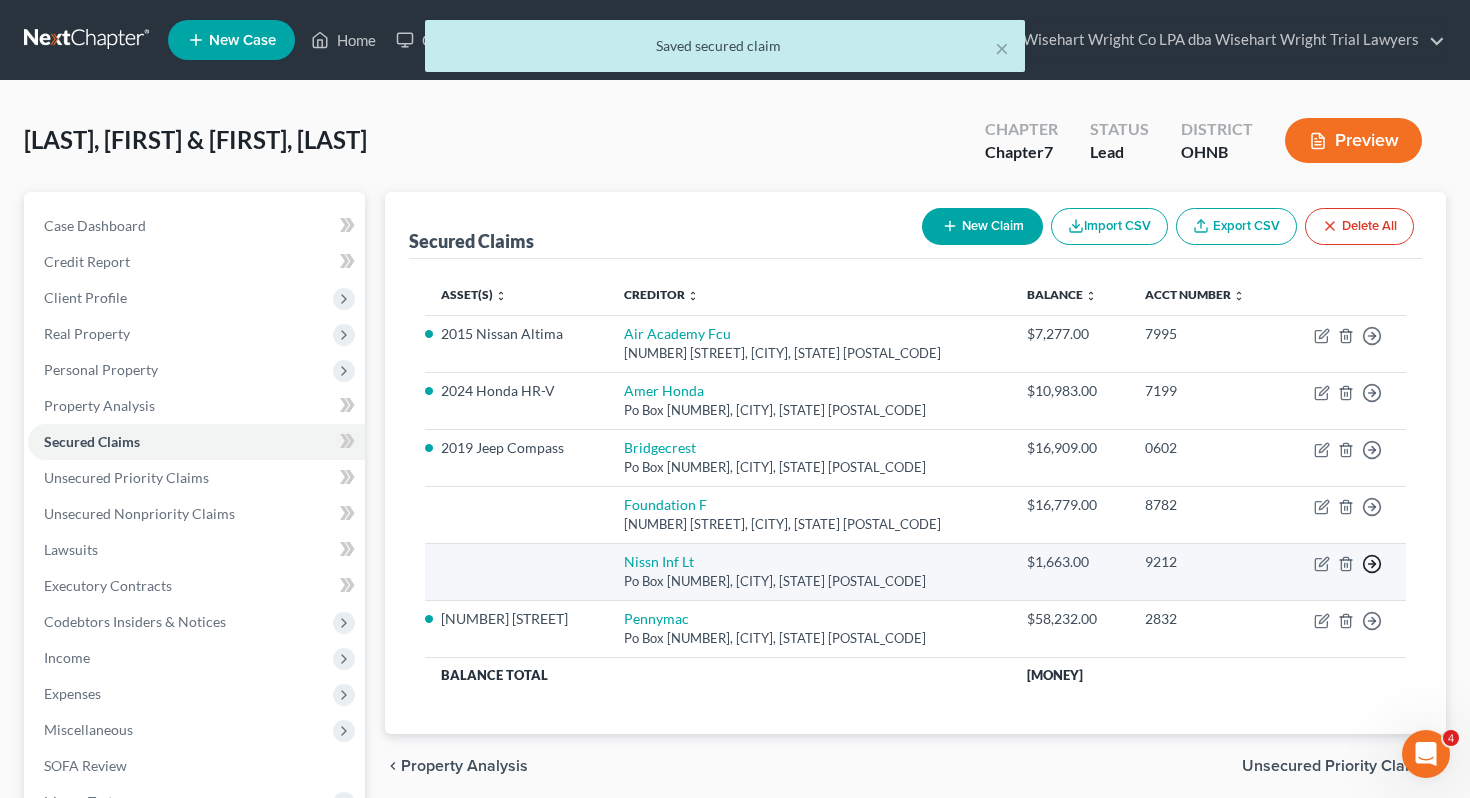 click 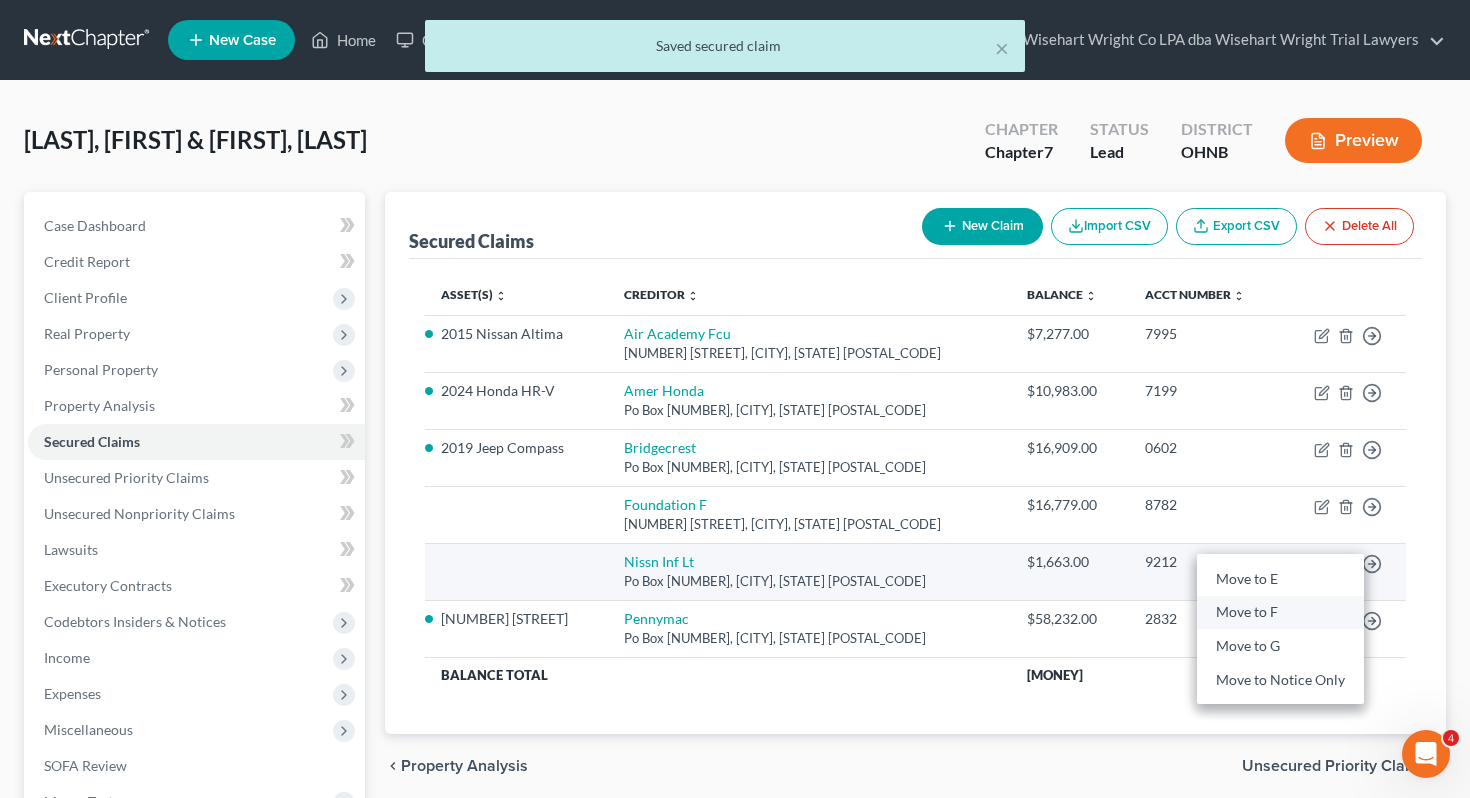 click on "Move to F" at bounding box center (1280, 613) 